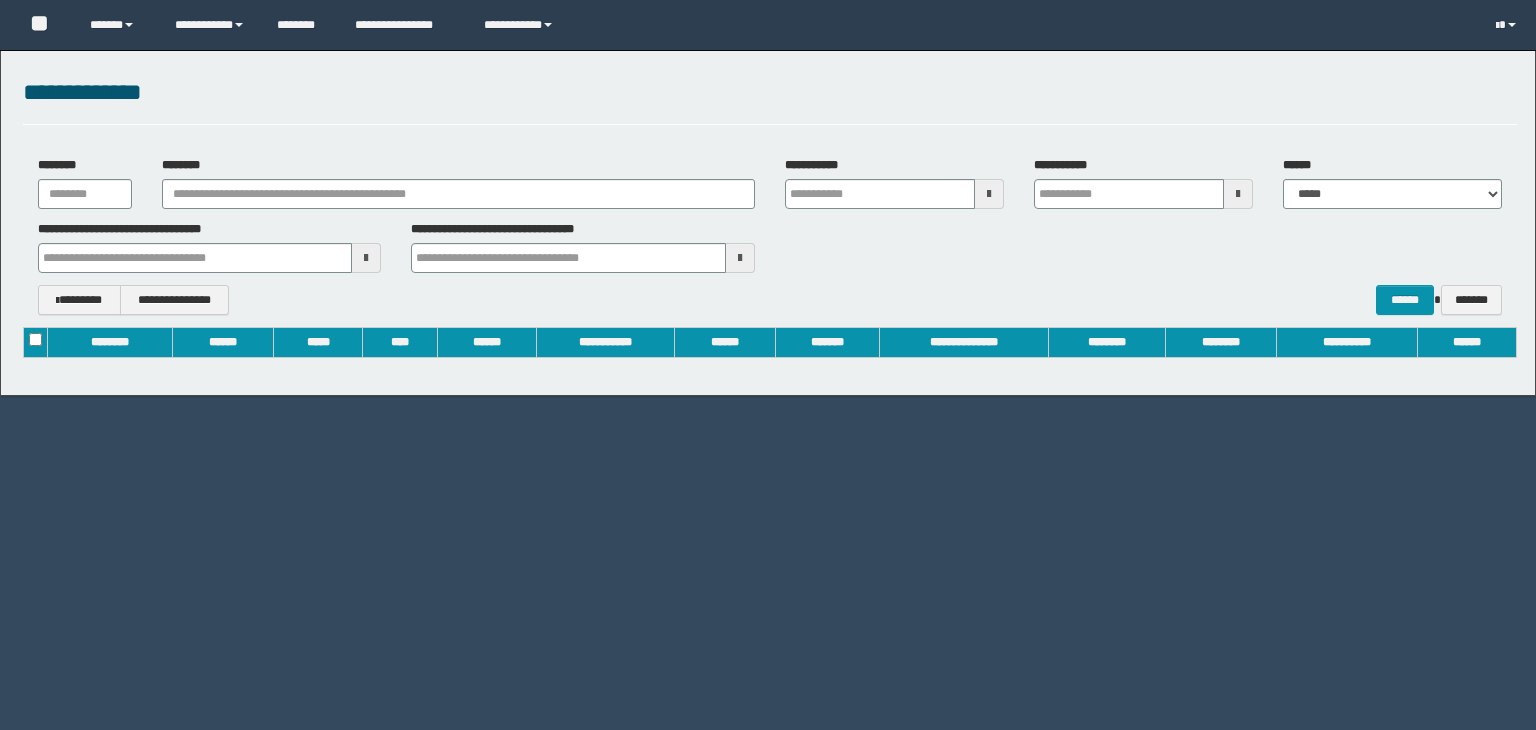 scroll, scrollTop: 0, scrollLeft: 0, axis: both 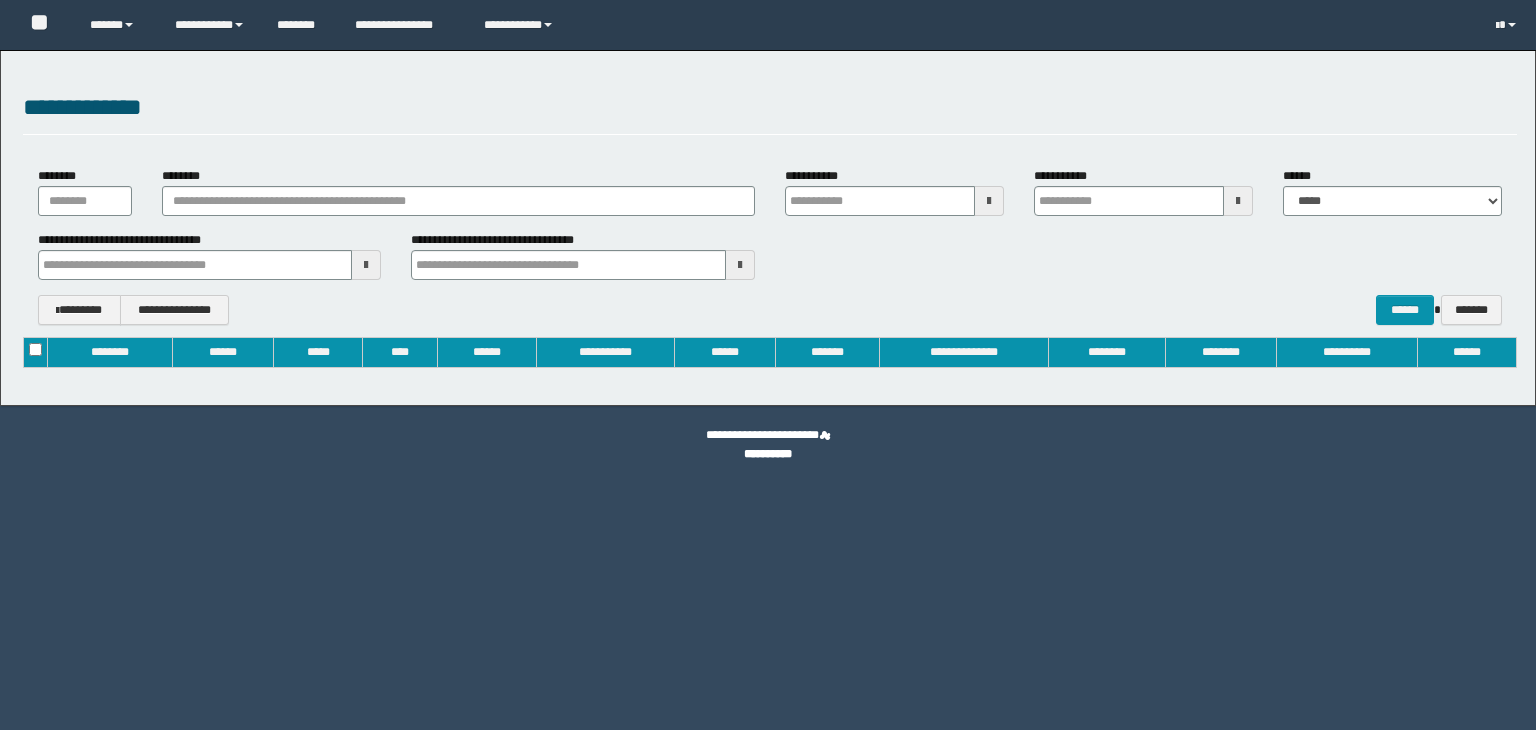 type on "**********" 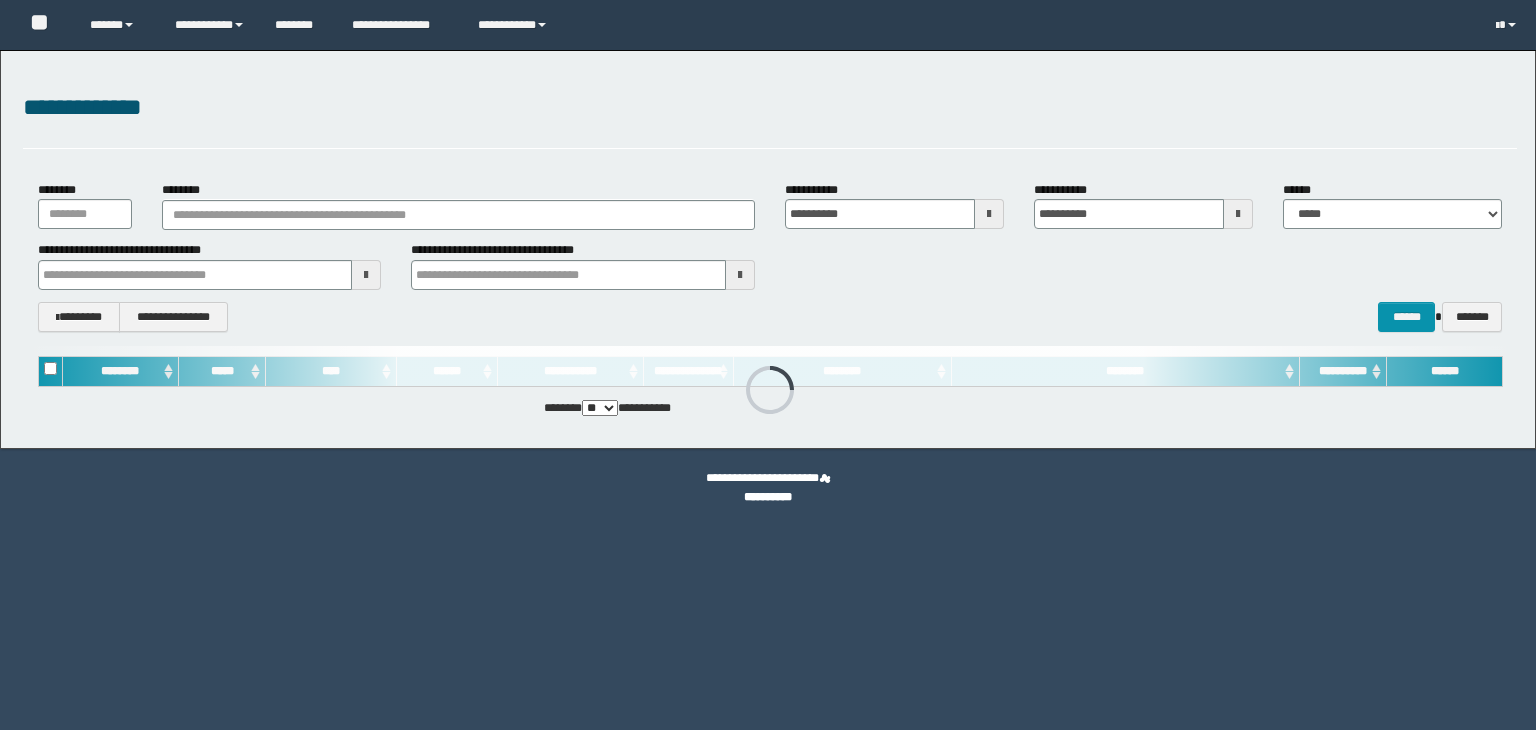 click on "********" at bounding box center [458, 205] 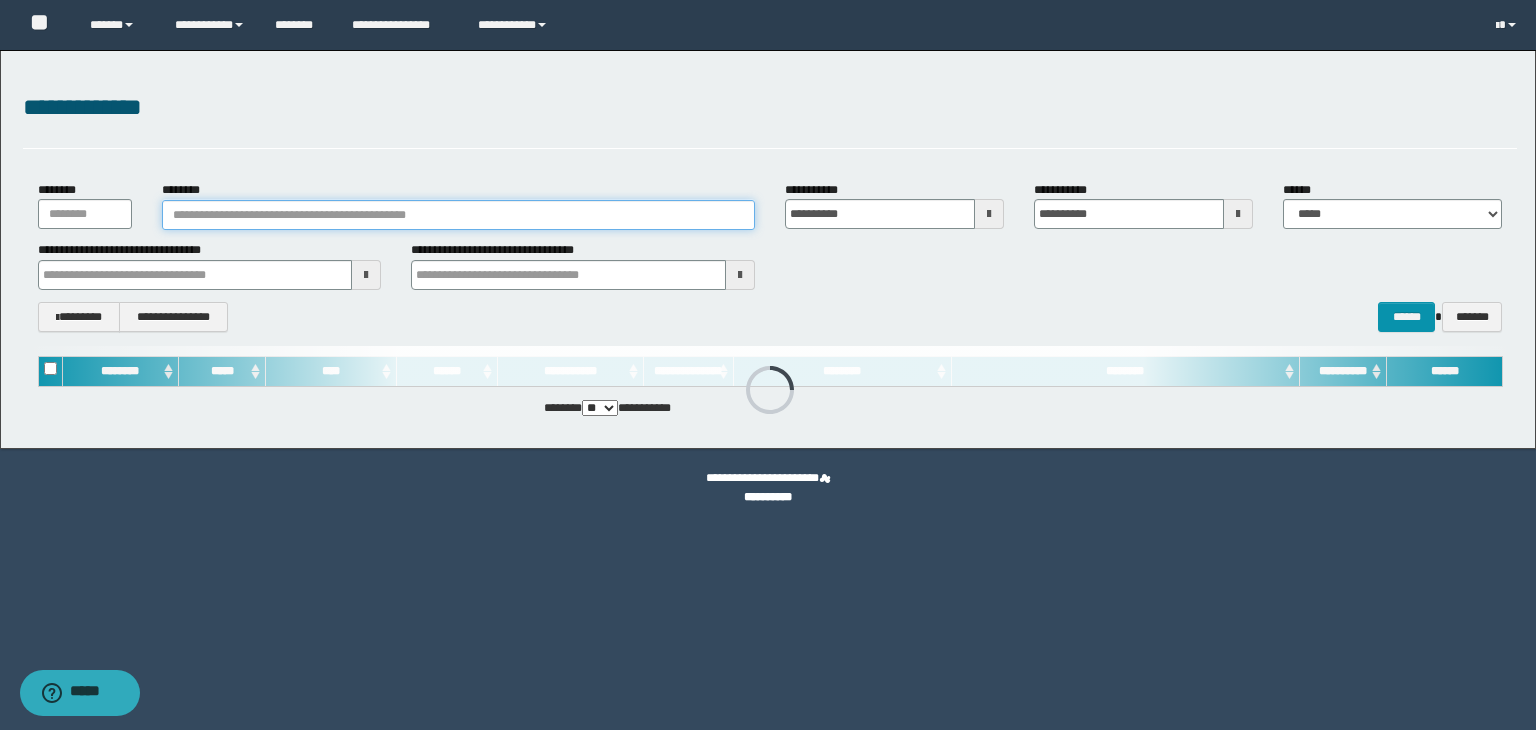 click on "********" at bounding box center (458, 215) 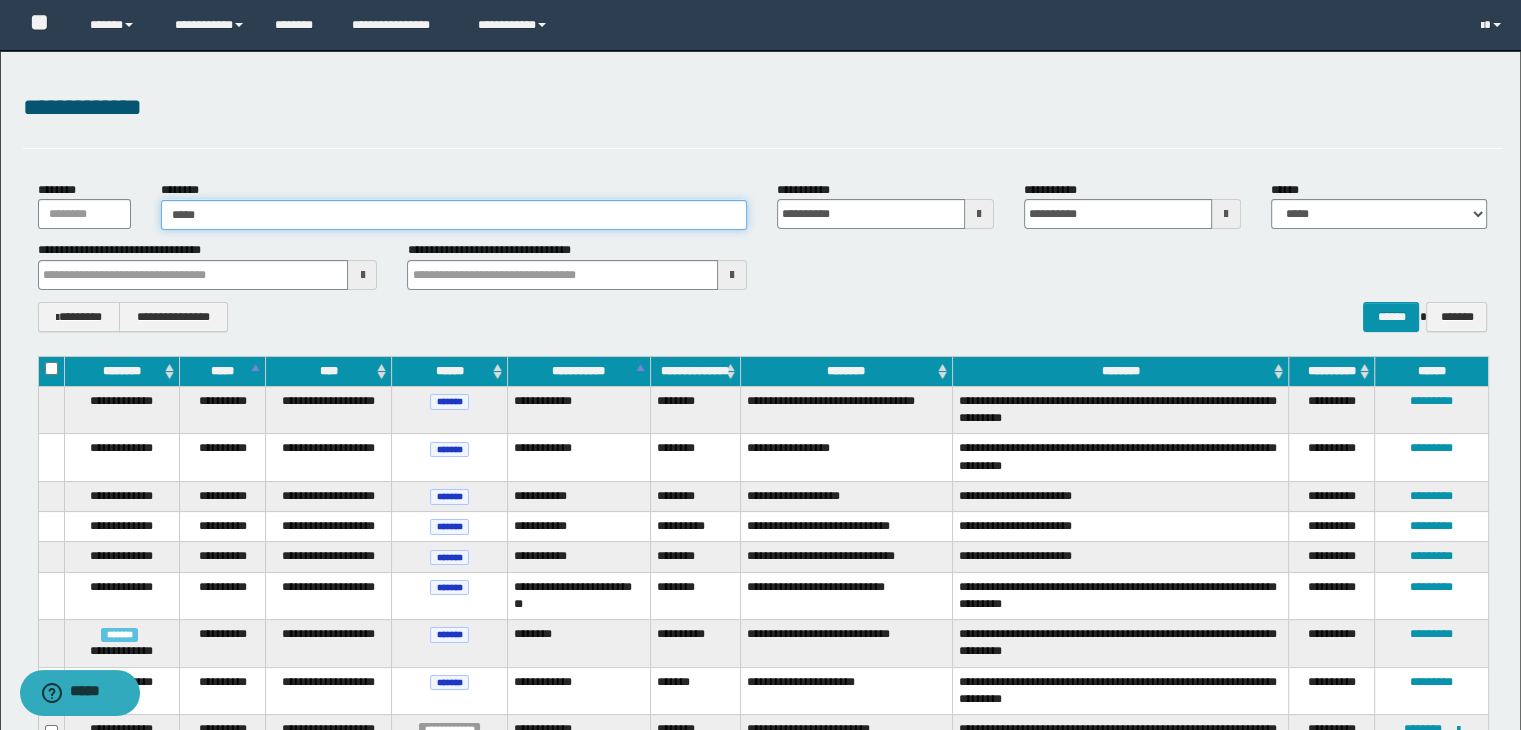 type on "******" 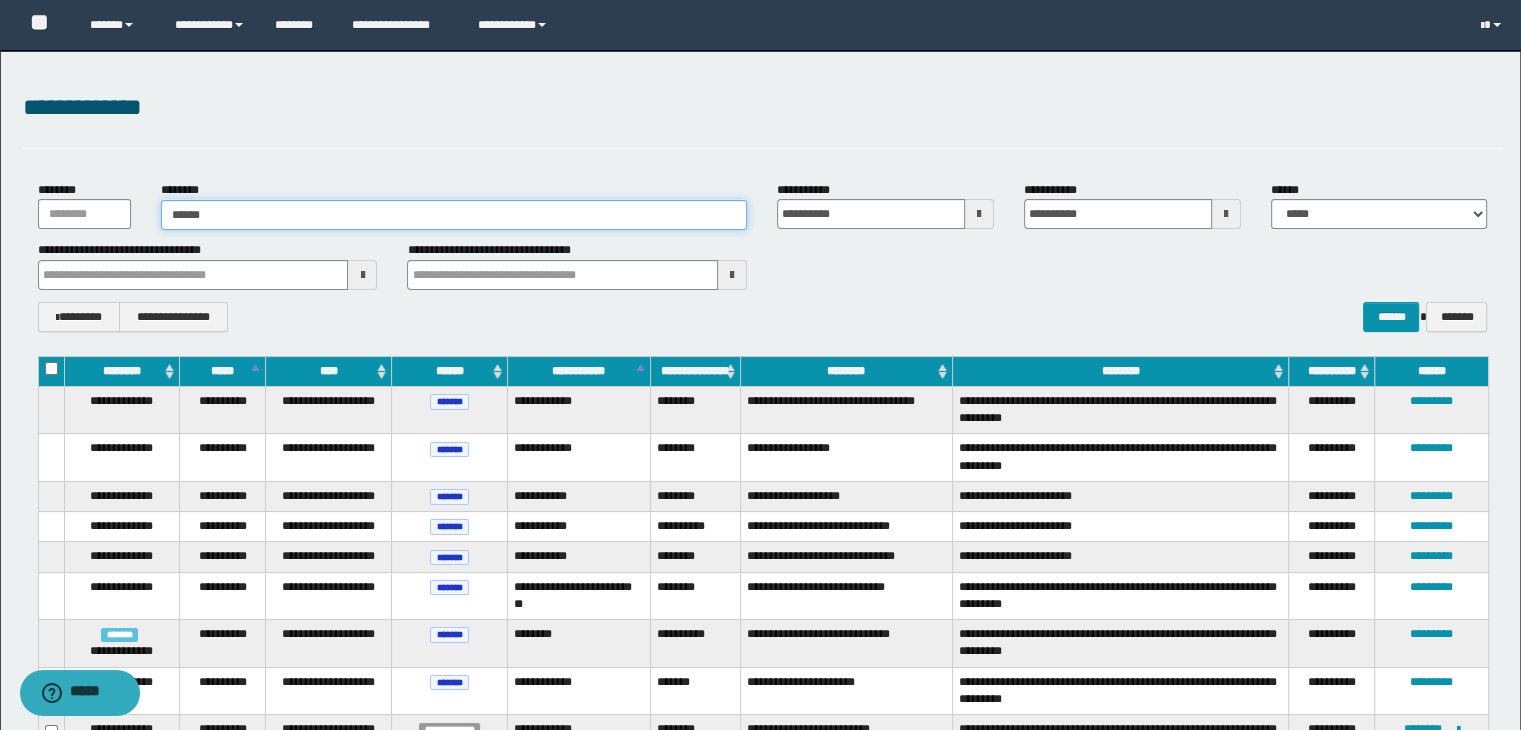 type on "******" 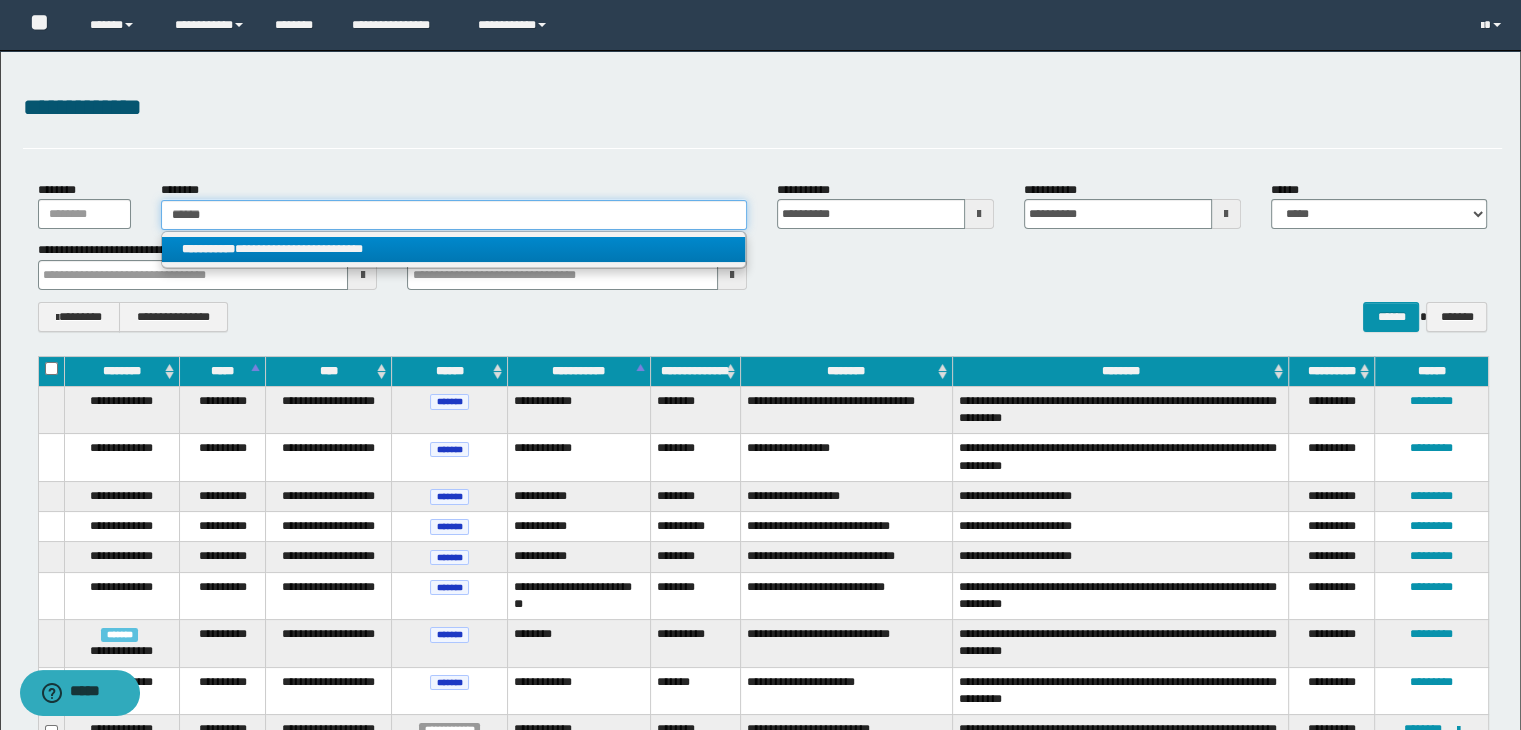 type on "******" 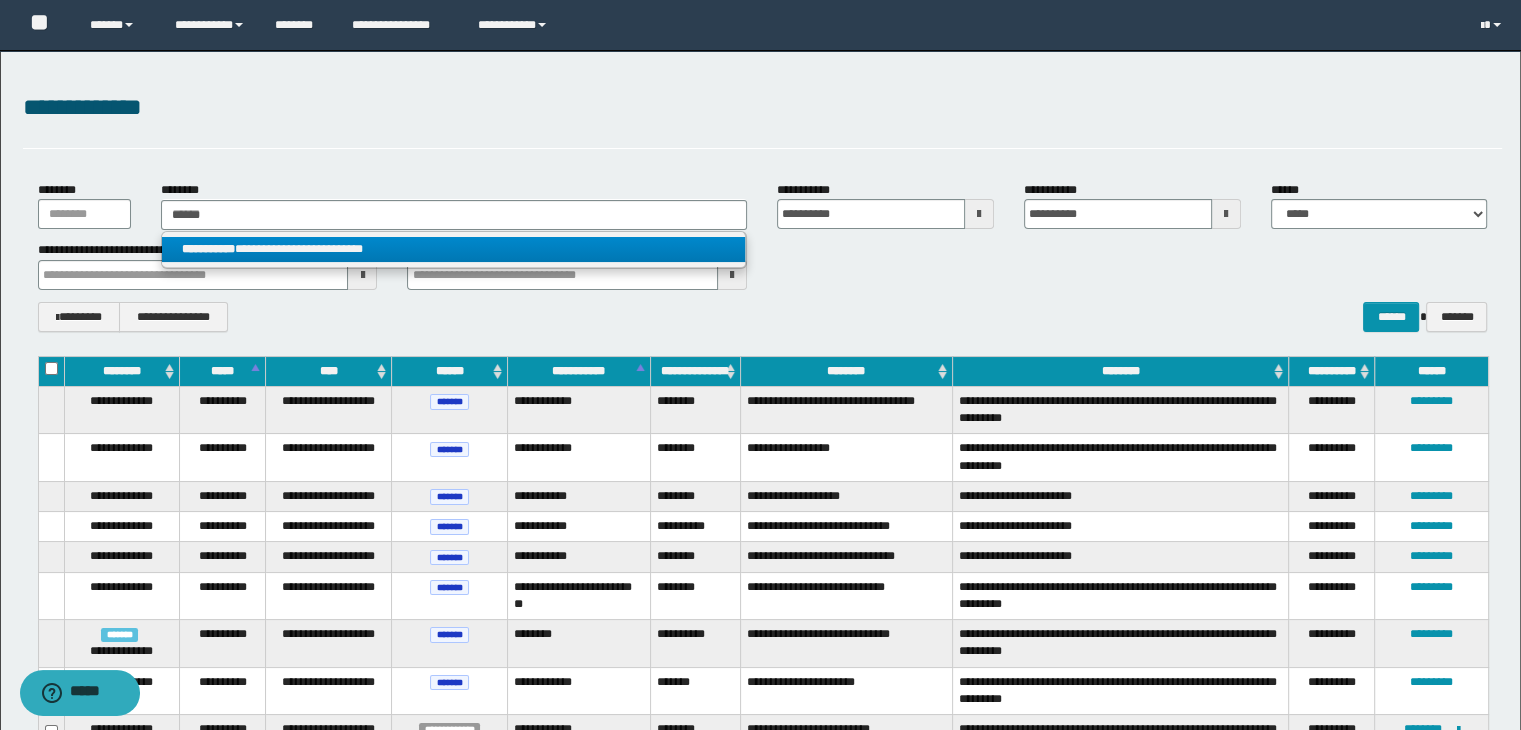 click on "**********" at bounding box center [454, 249] 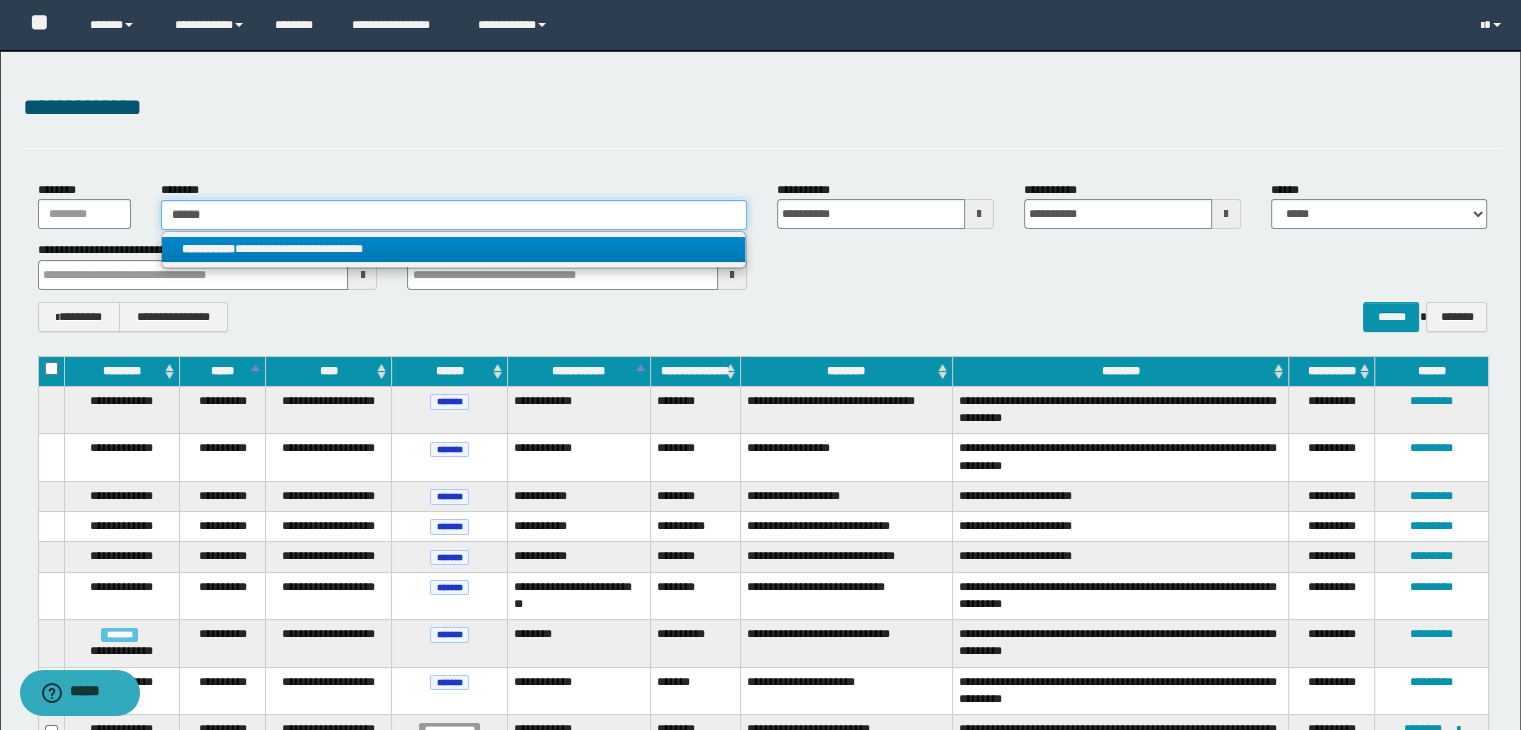 type 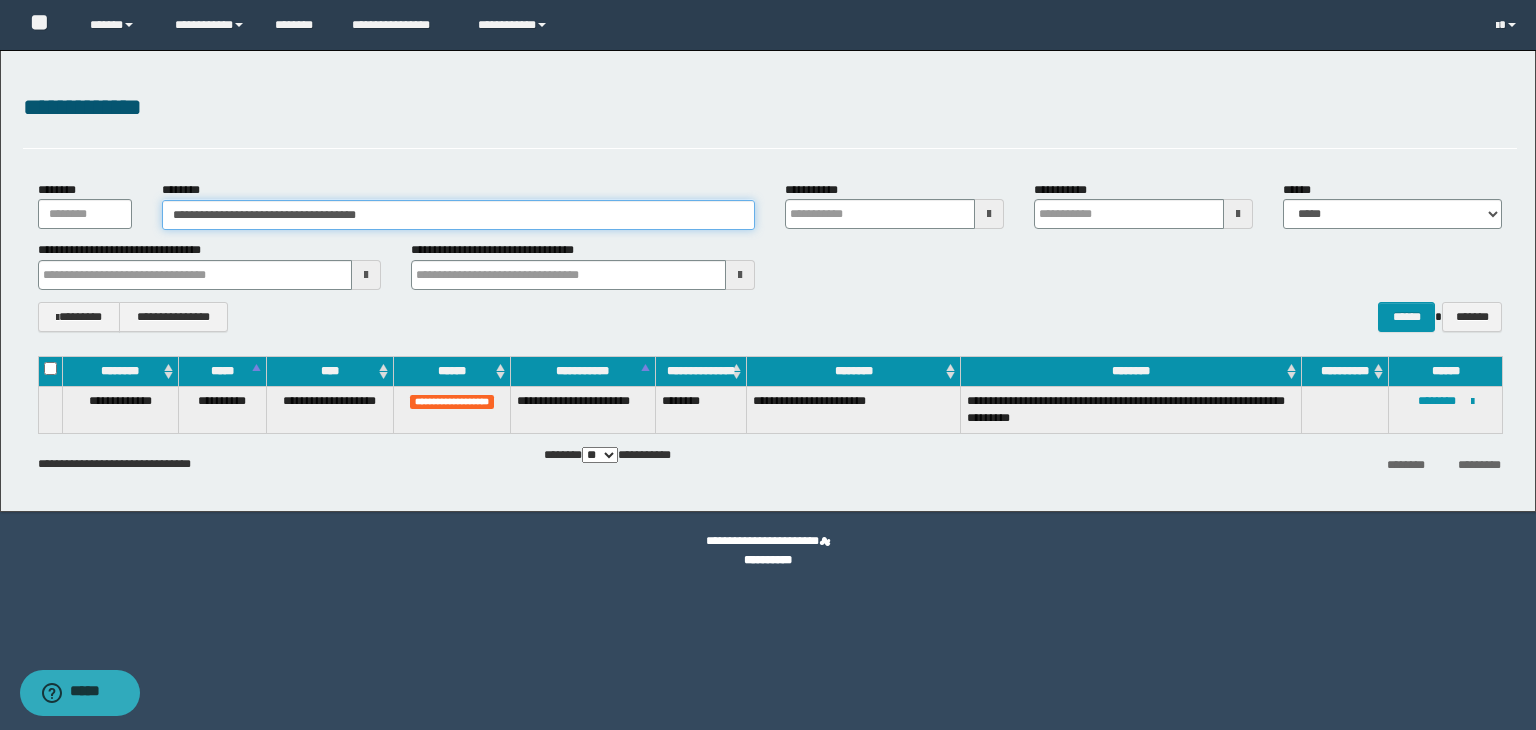 type 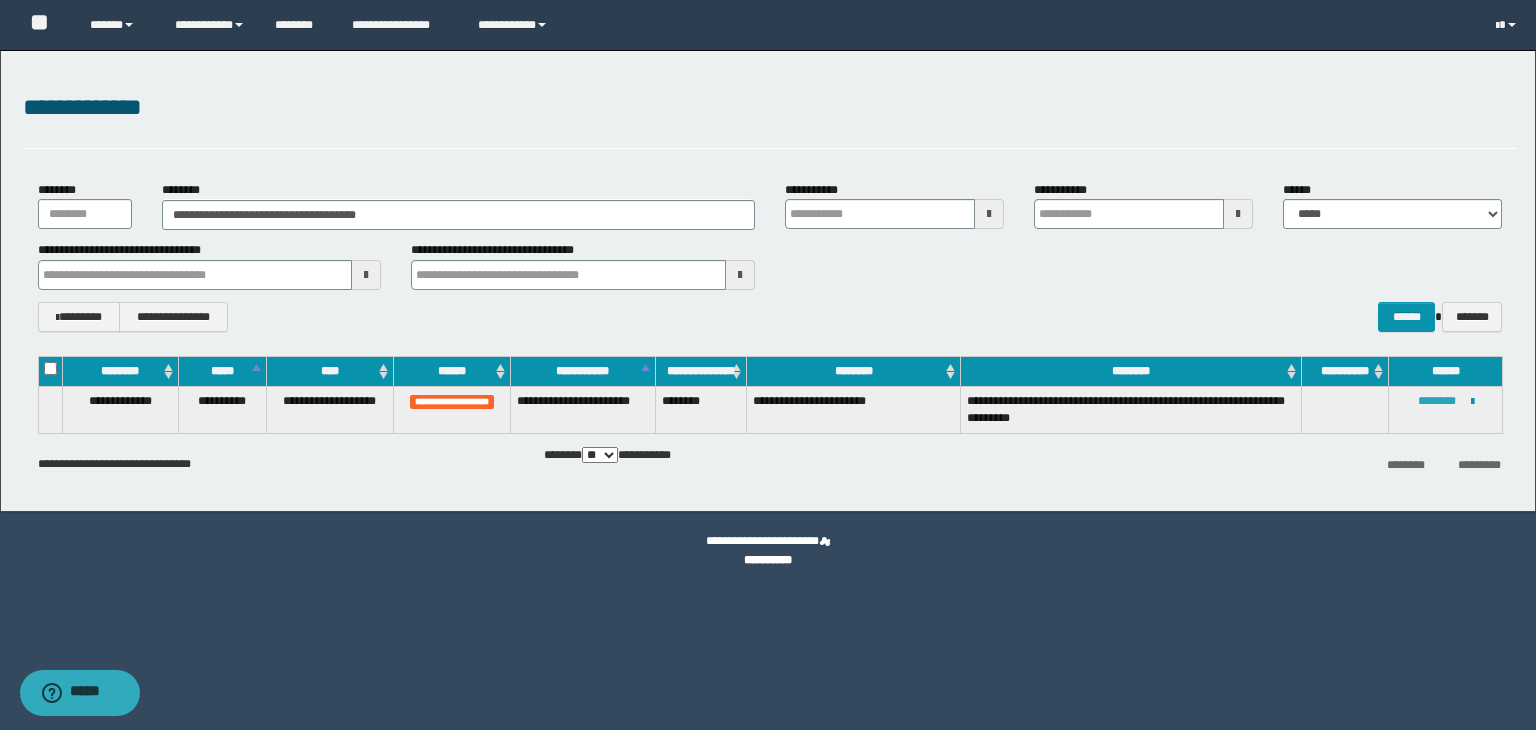 click on "********" at bounding box center (1437, 401) 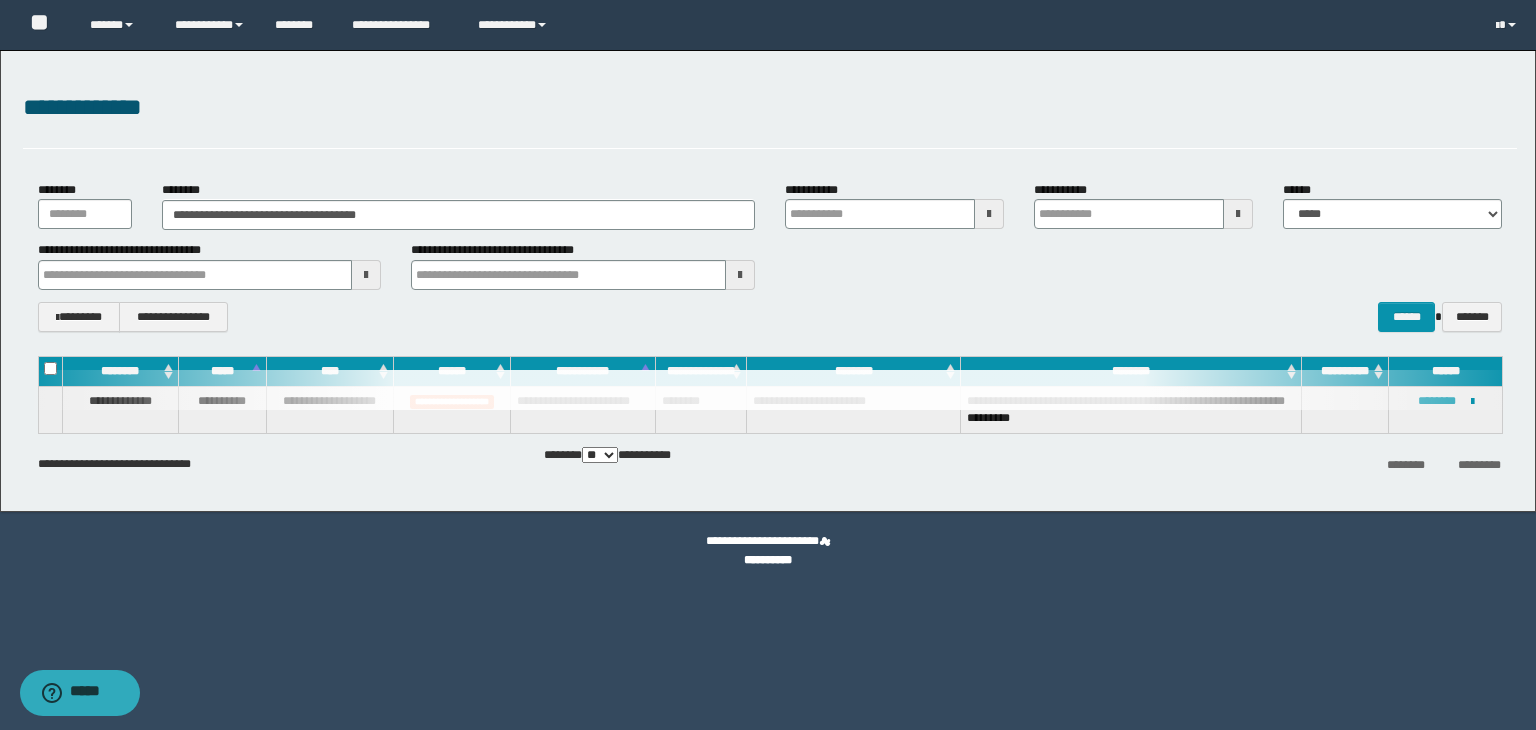 type 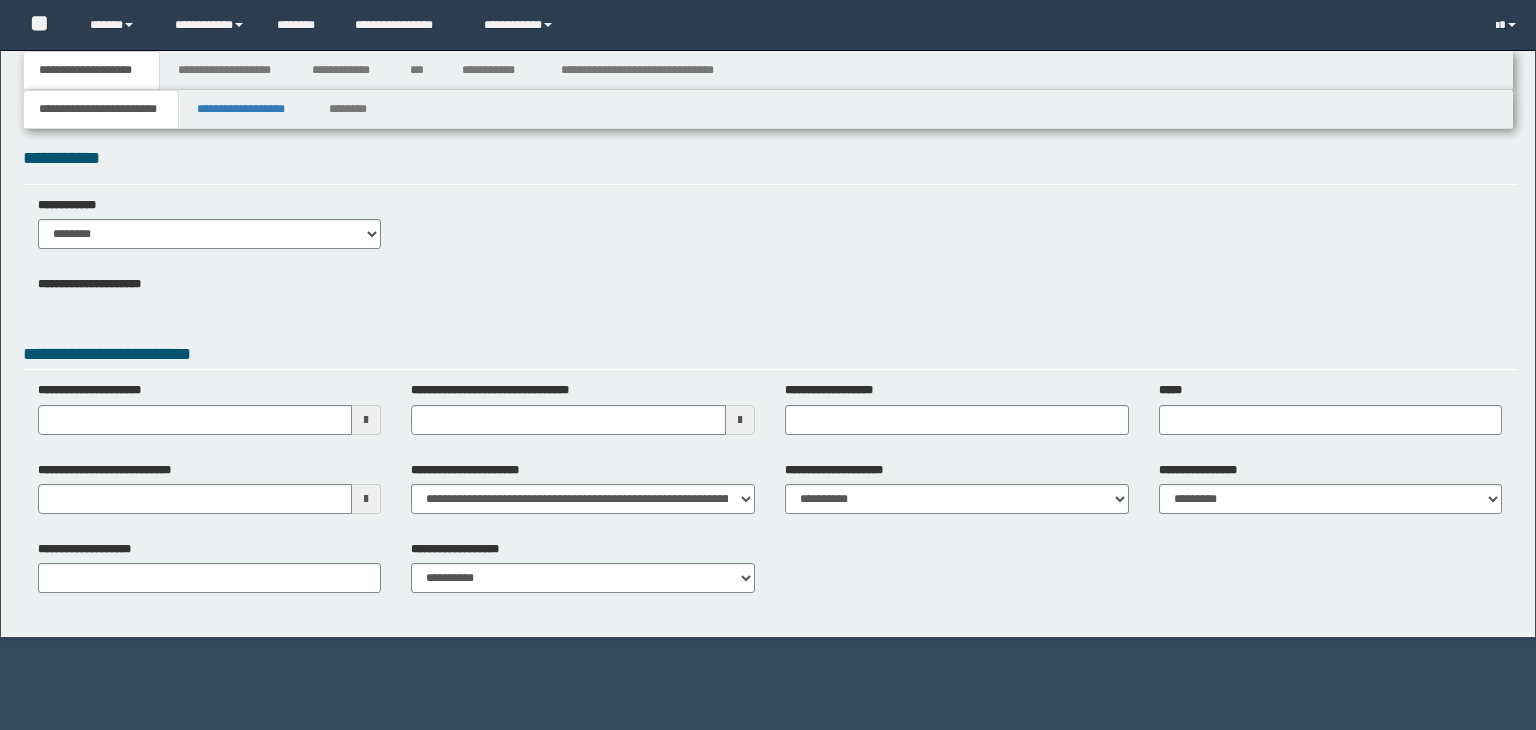 scroll, scrollTop: 0, scrollLeft: 0, axis: both 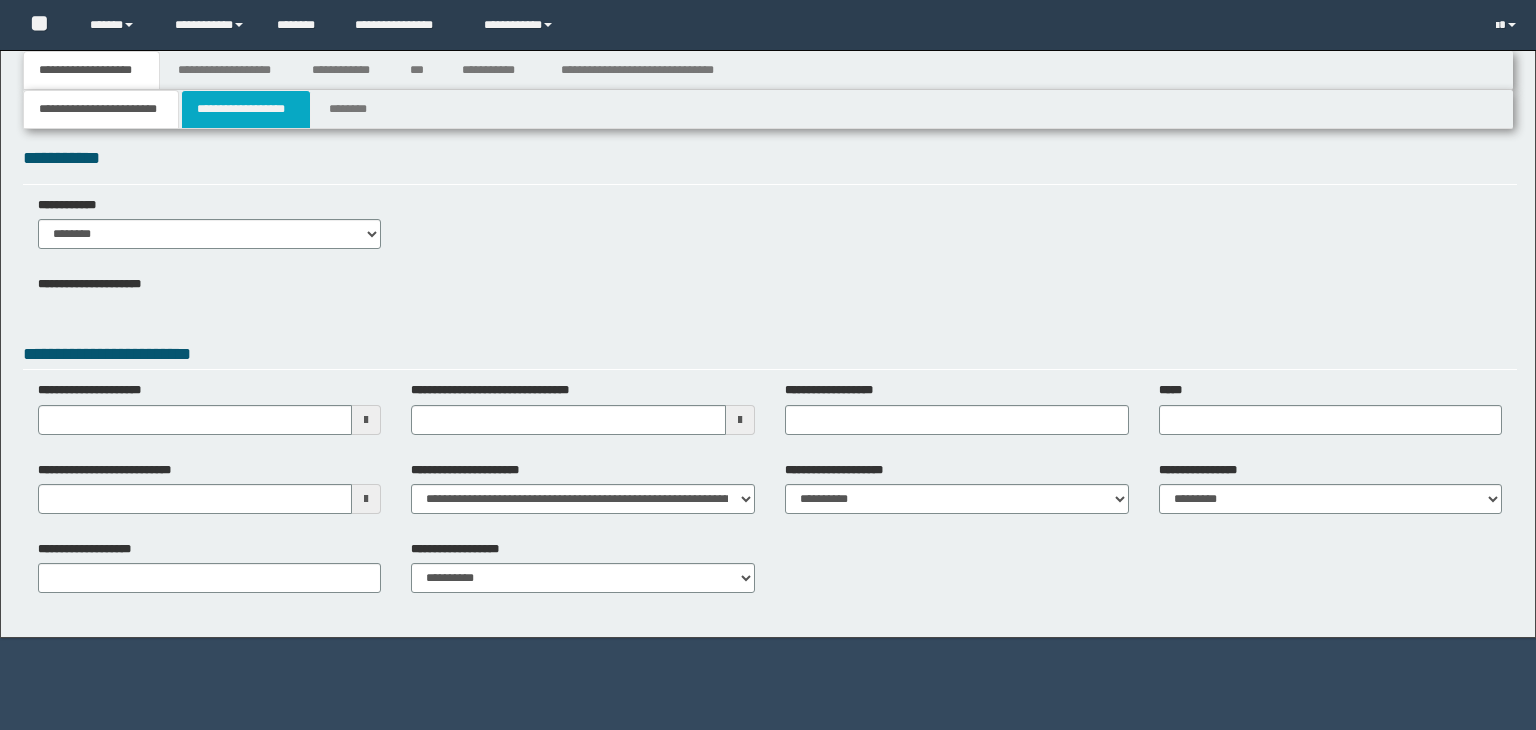 type 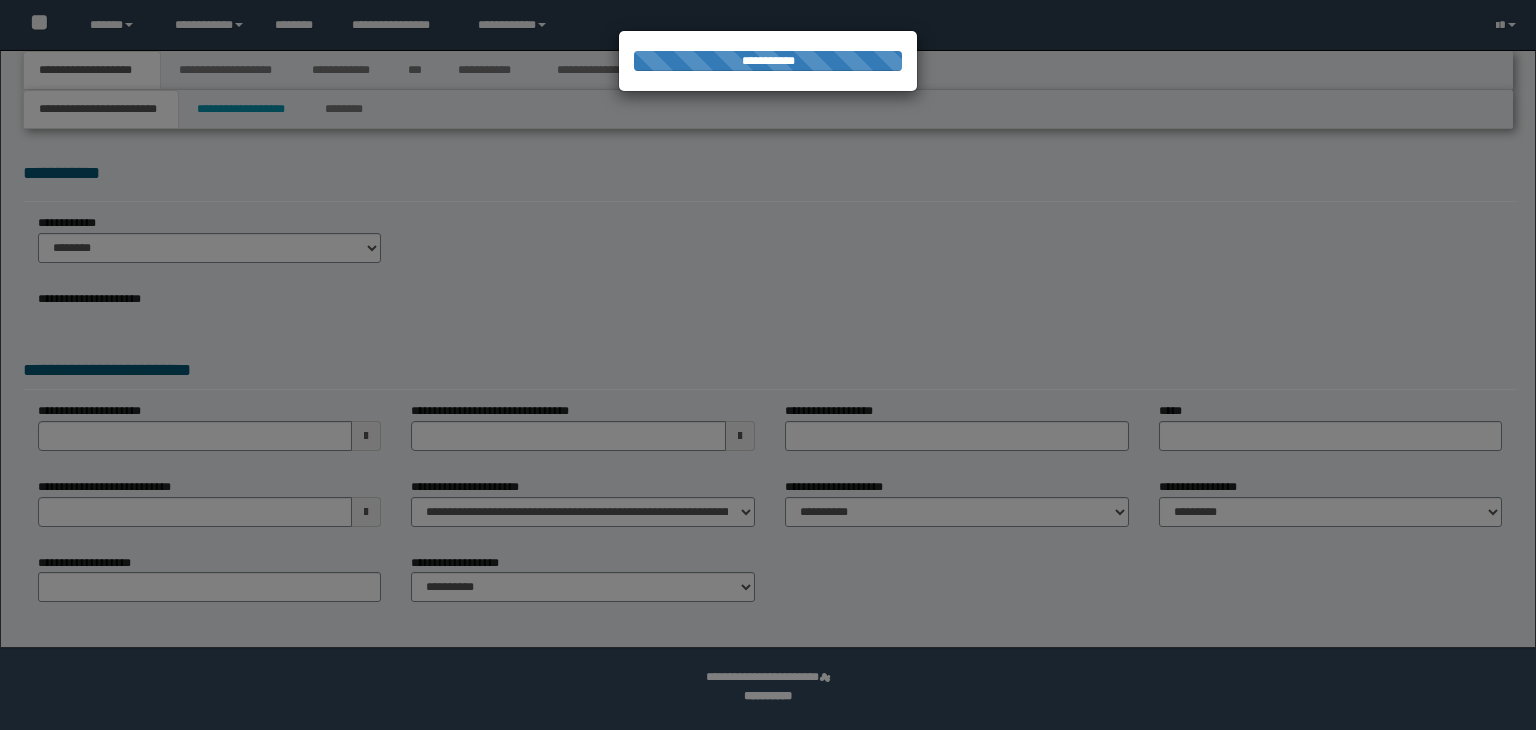 scroll, scrollTop: 0, scrollLeft: 0, axis: both 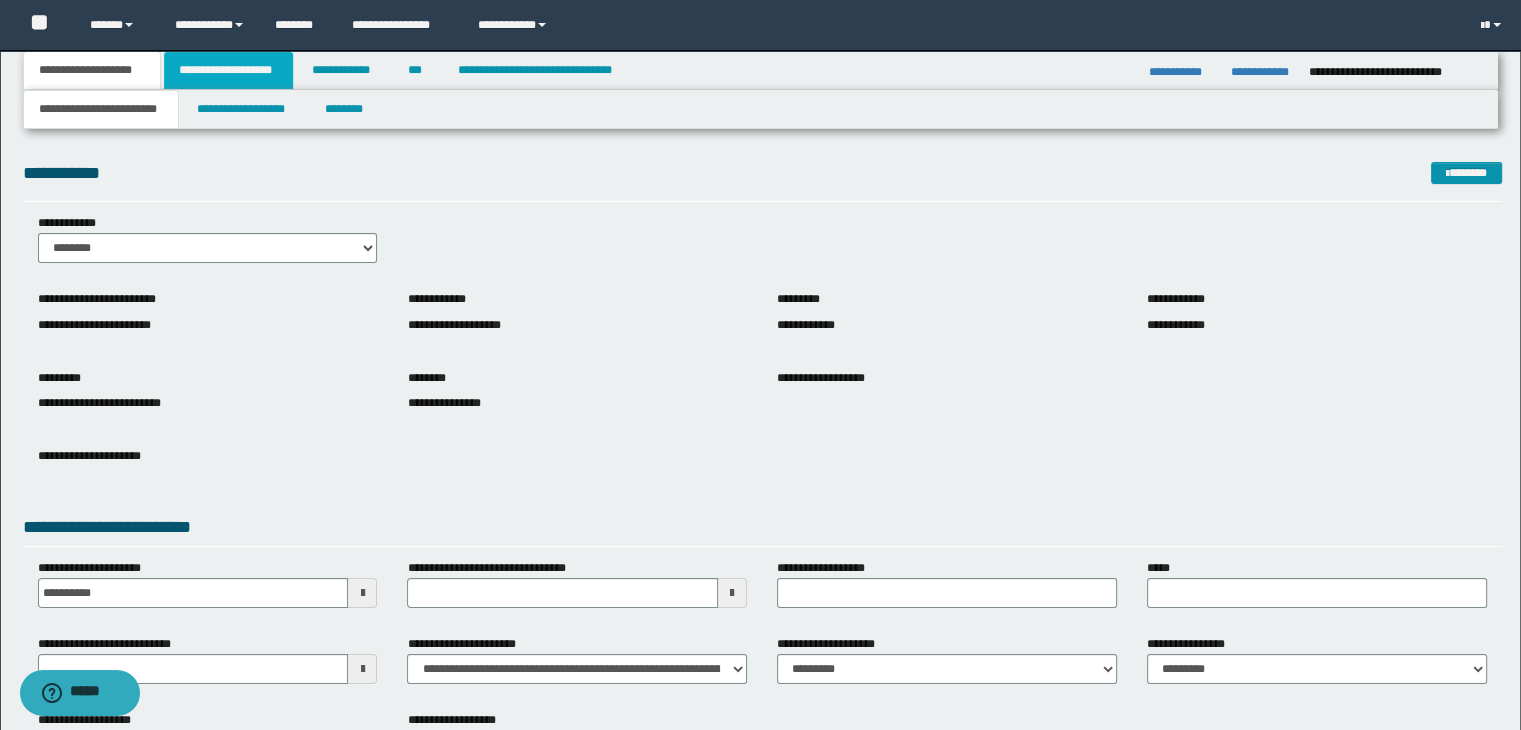 click on "**********" at bounding box center (228, 70) 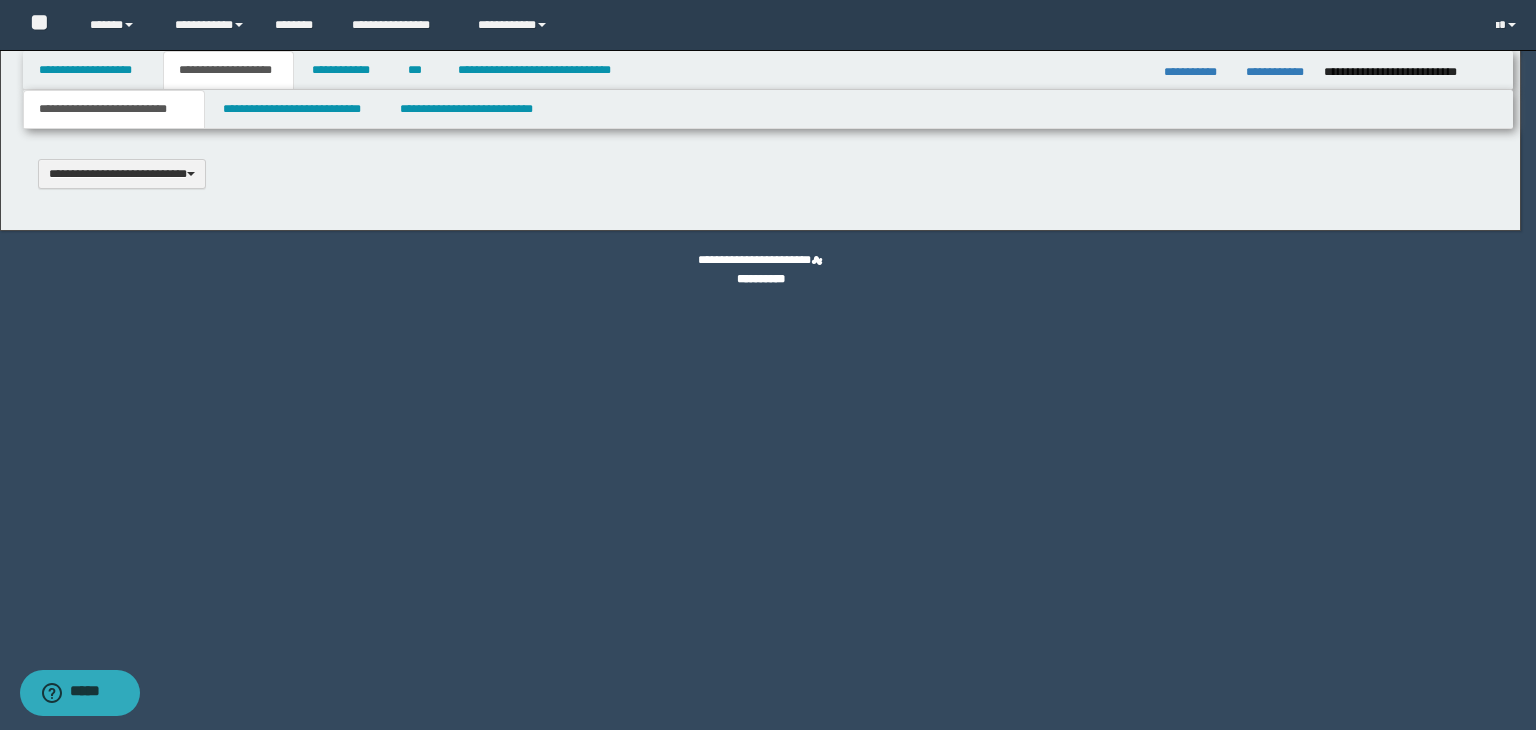 type 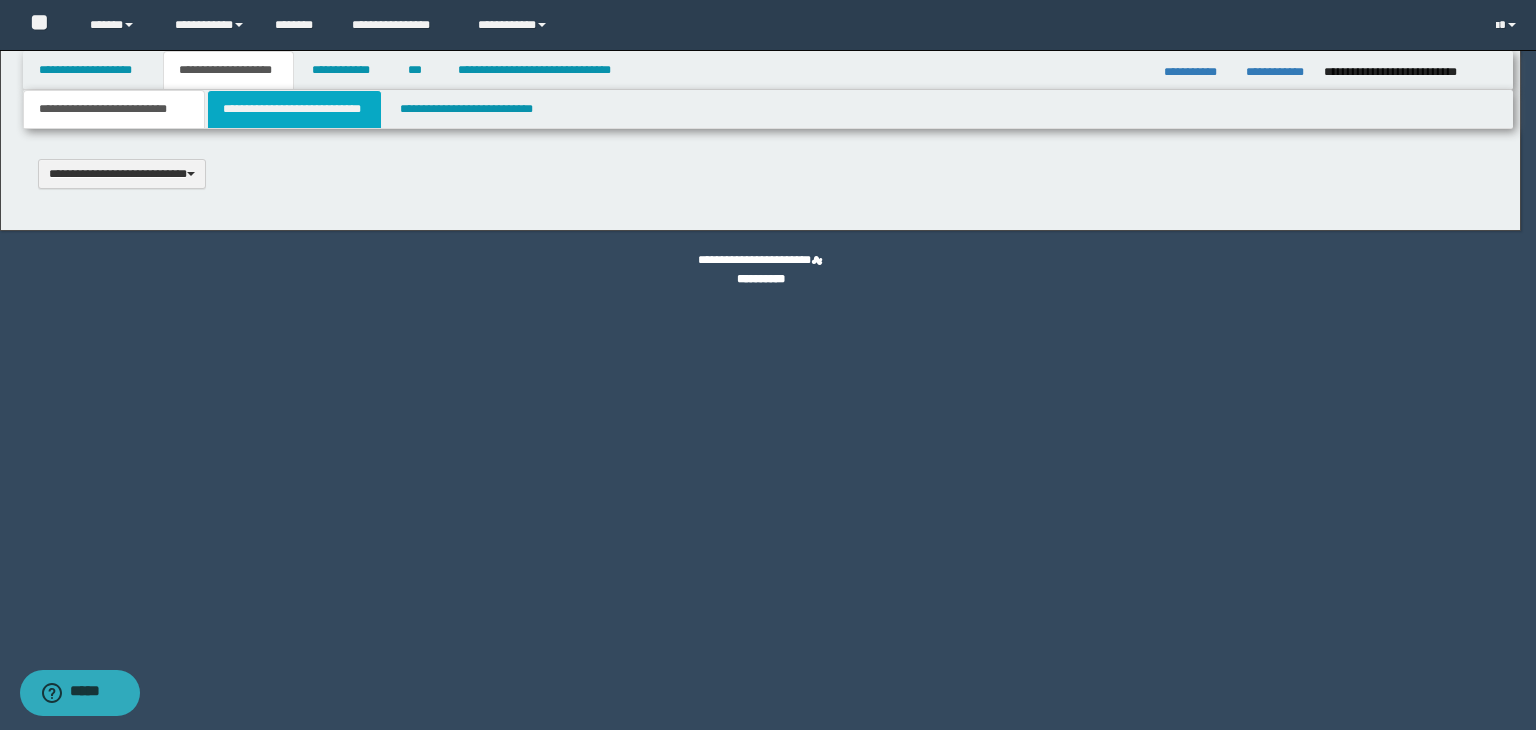scroll, scrollTop: 0, scrollLeft: 0, axis: both 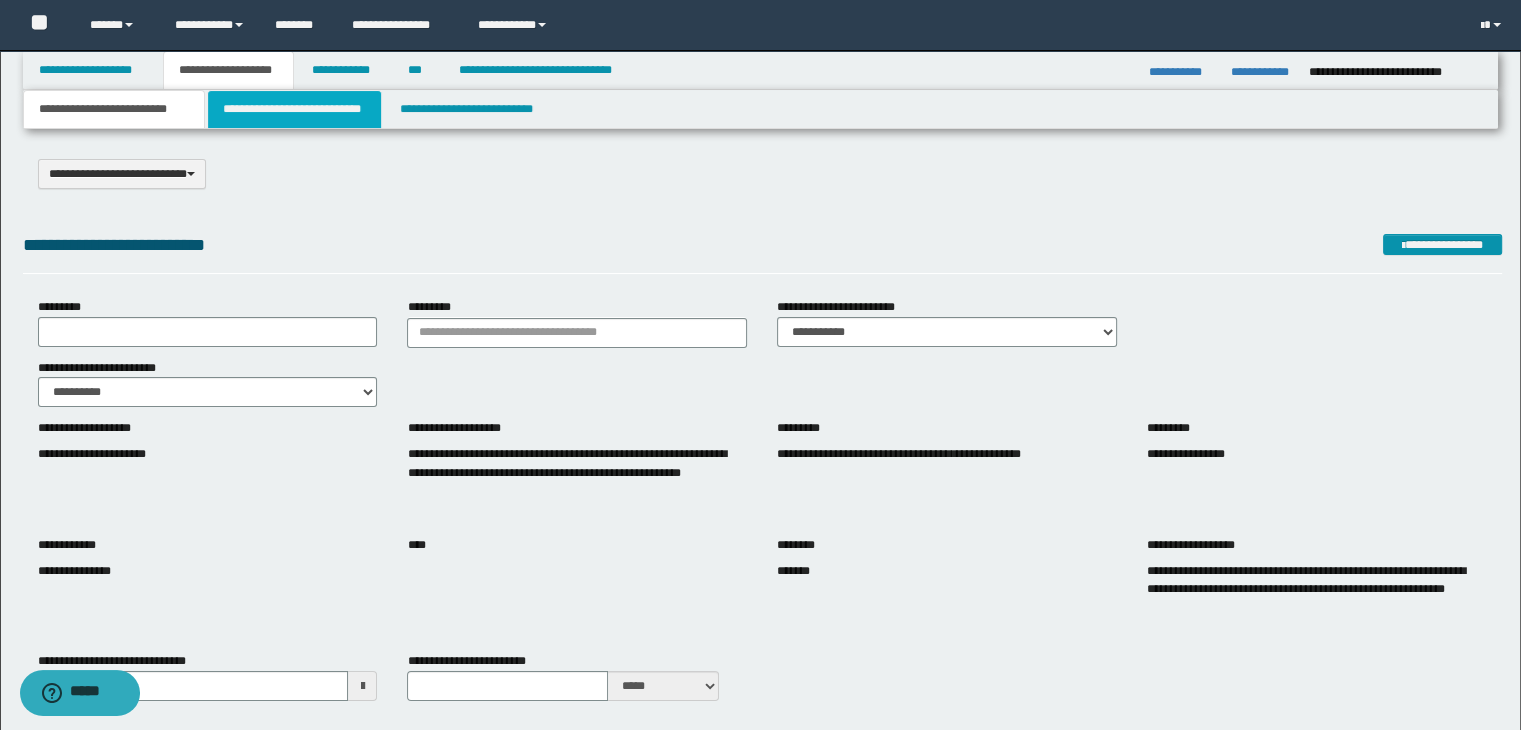 click on "**********" at bounding box center [294, 109] 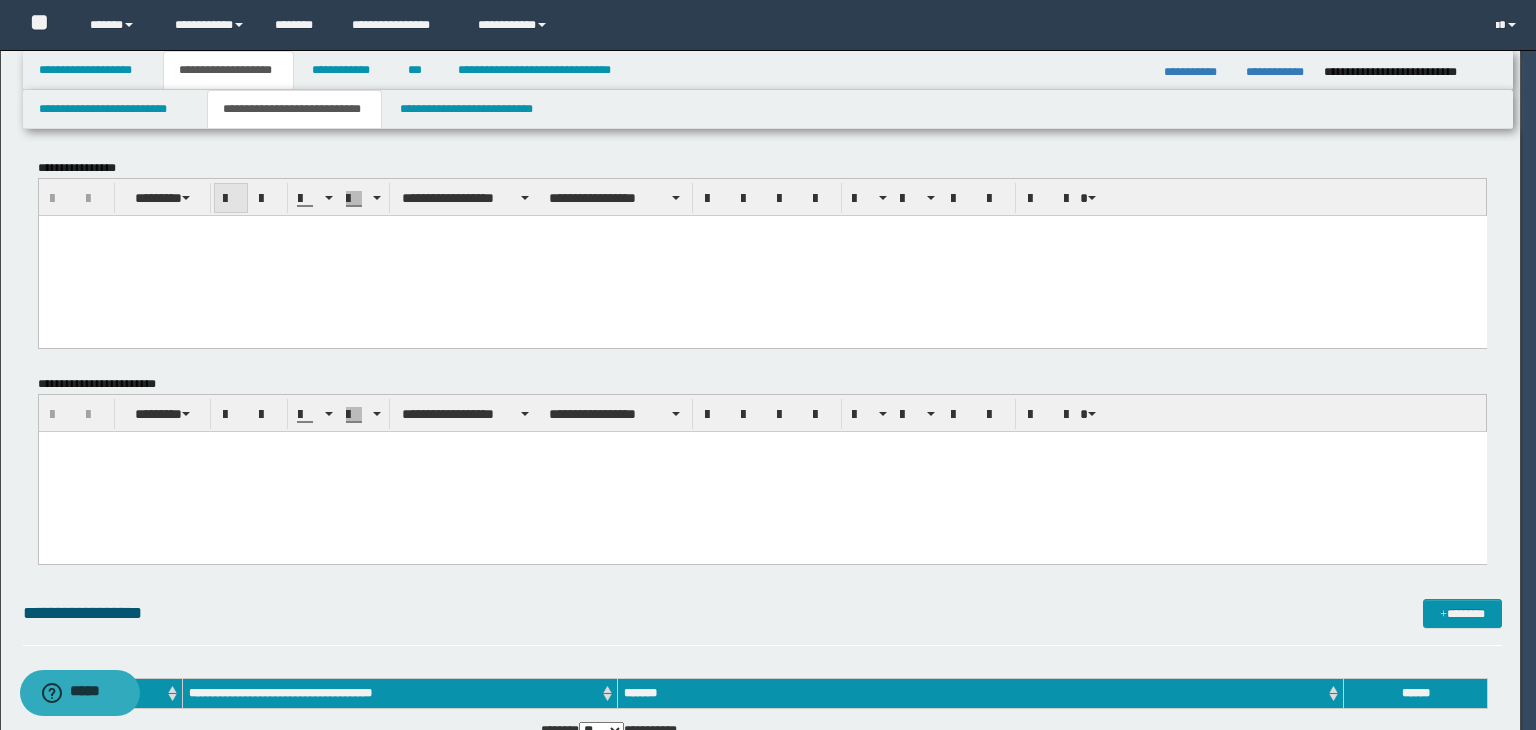scroll, scrollTop: 0, scrollLeft: 0, axis: both 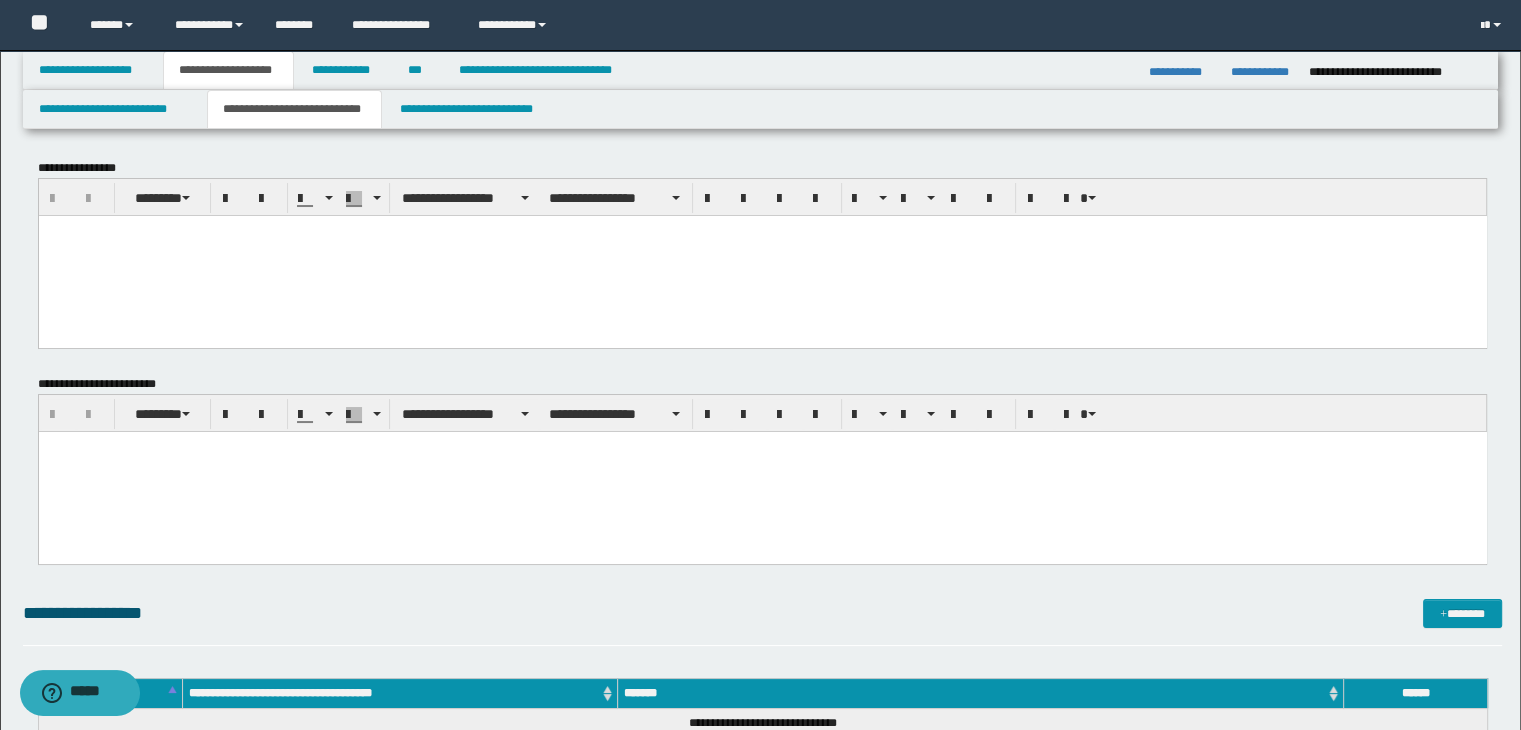 click at bounding box center [762, 255] 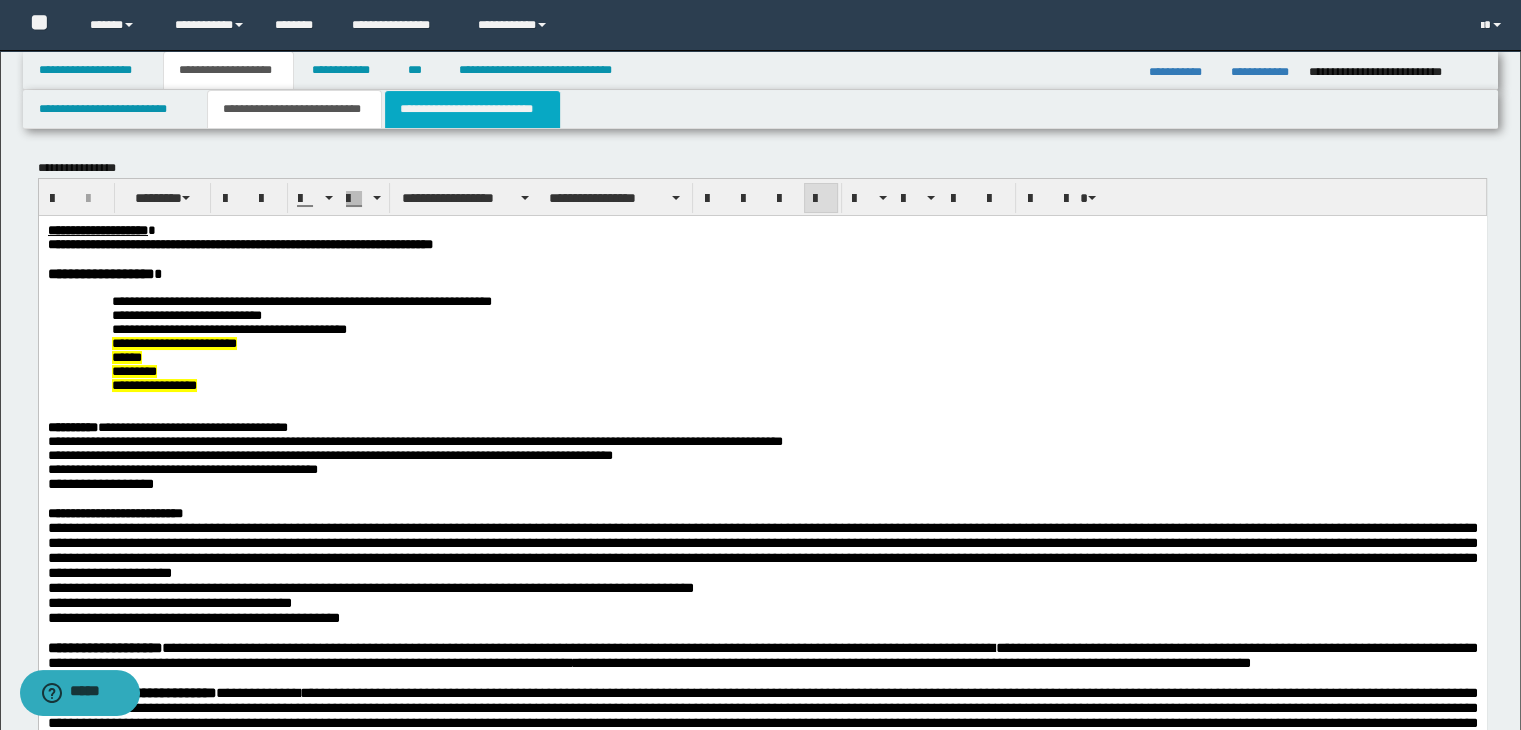 click on "**********" at bounding box center (472, 109) 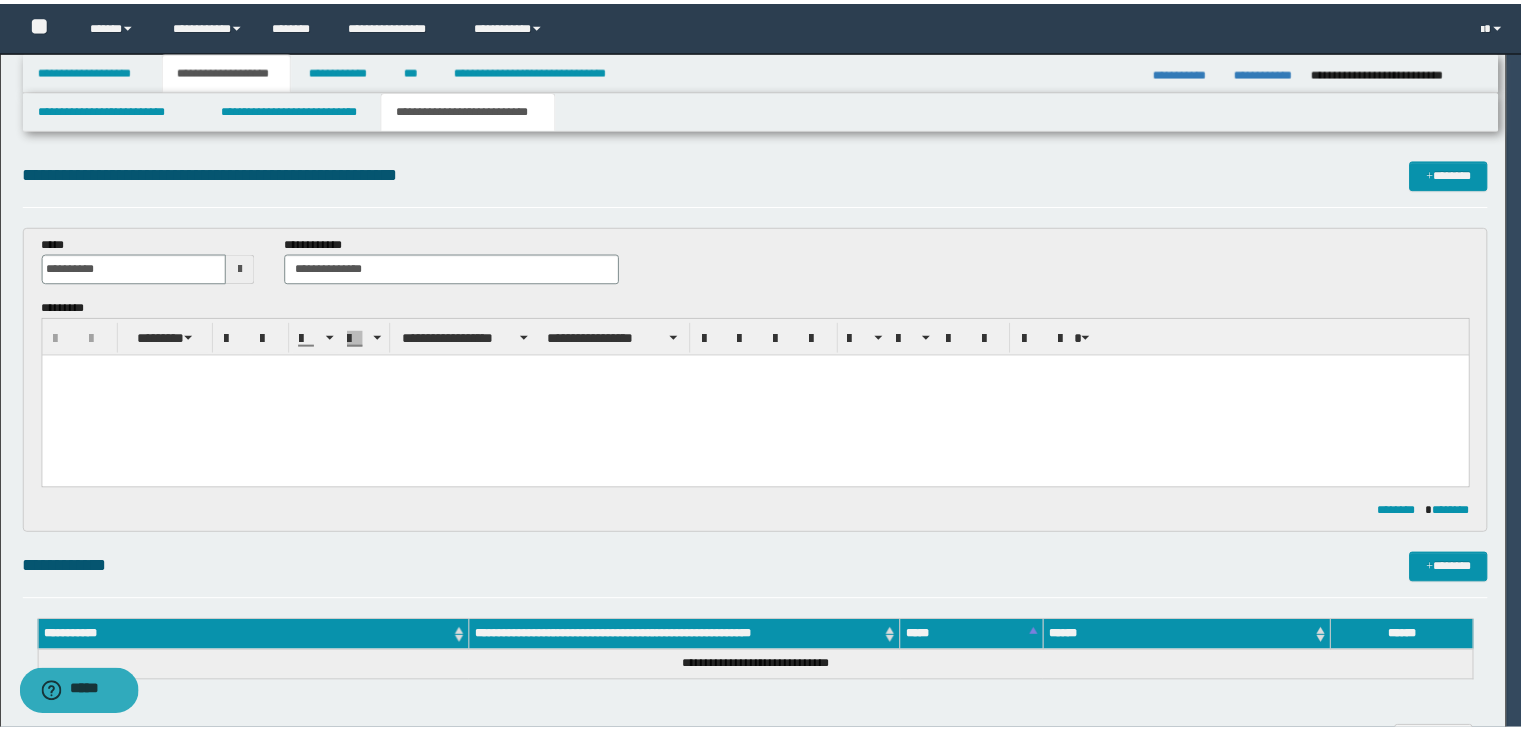 scroll, scrollTop: 0, scrollLeft: 0, axis: both 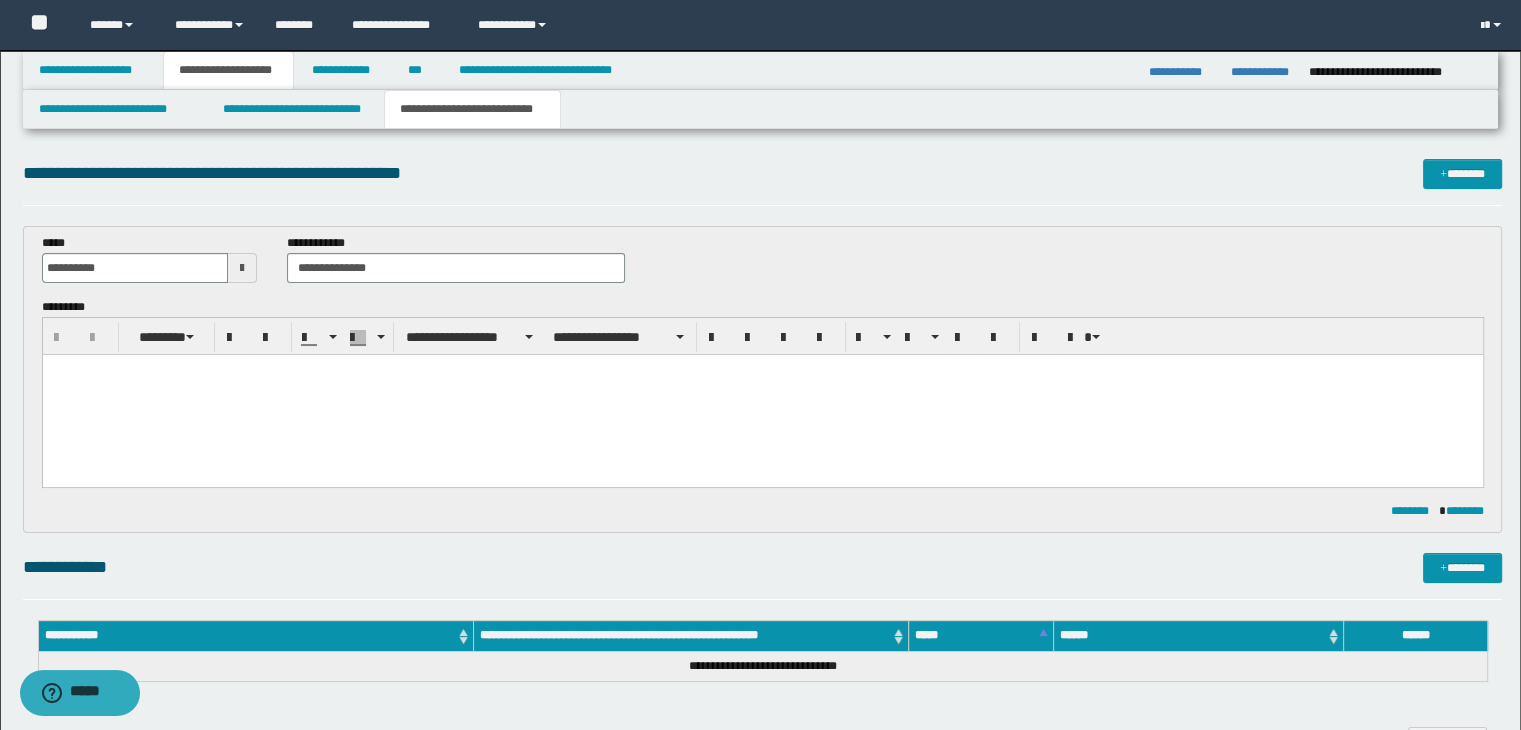 click at bounding box center [762, 394] 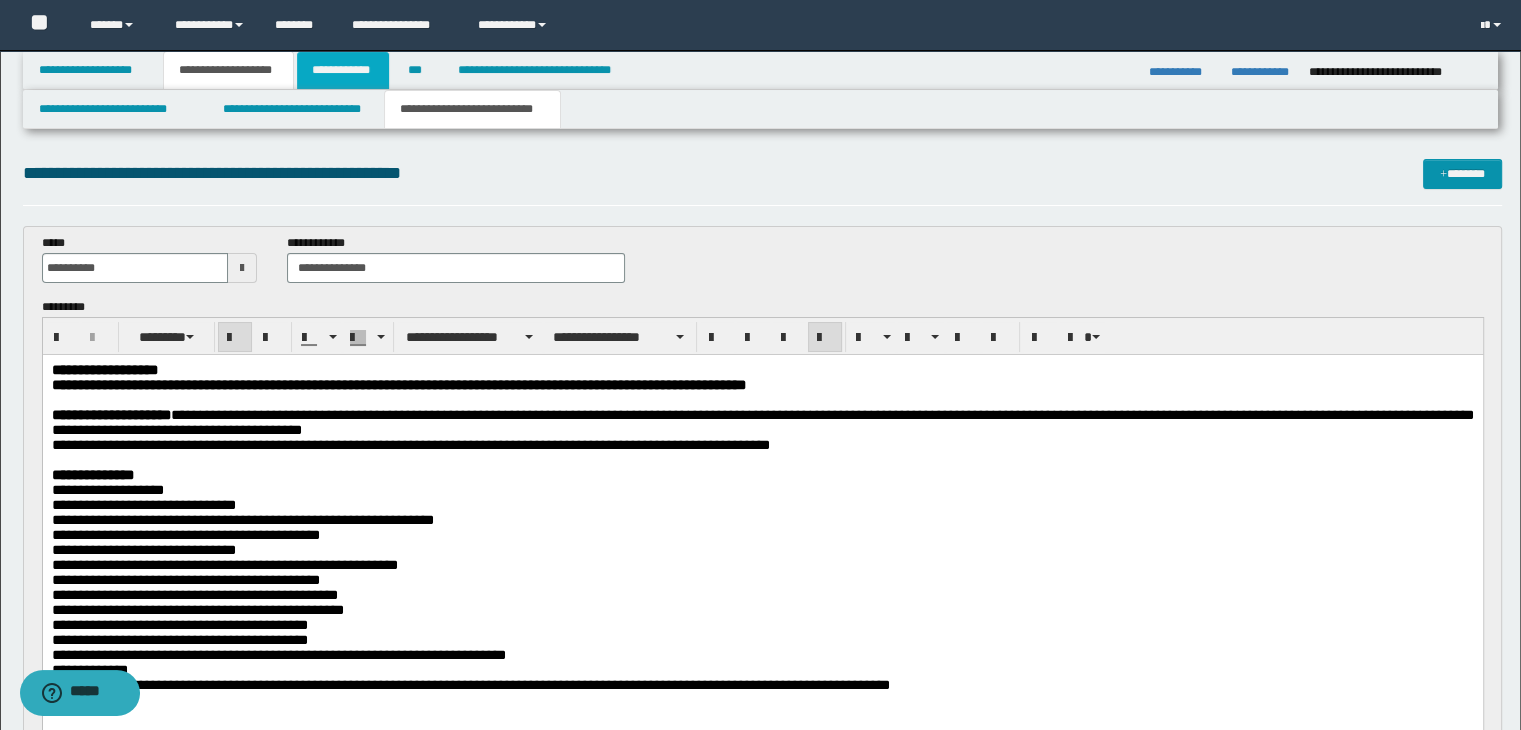 click on "**********" at bounding box center [343, 70] 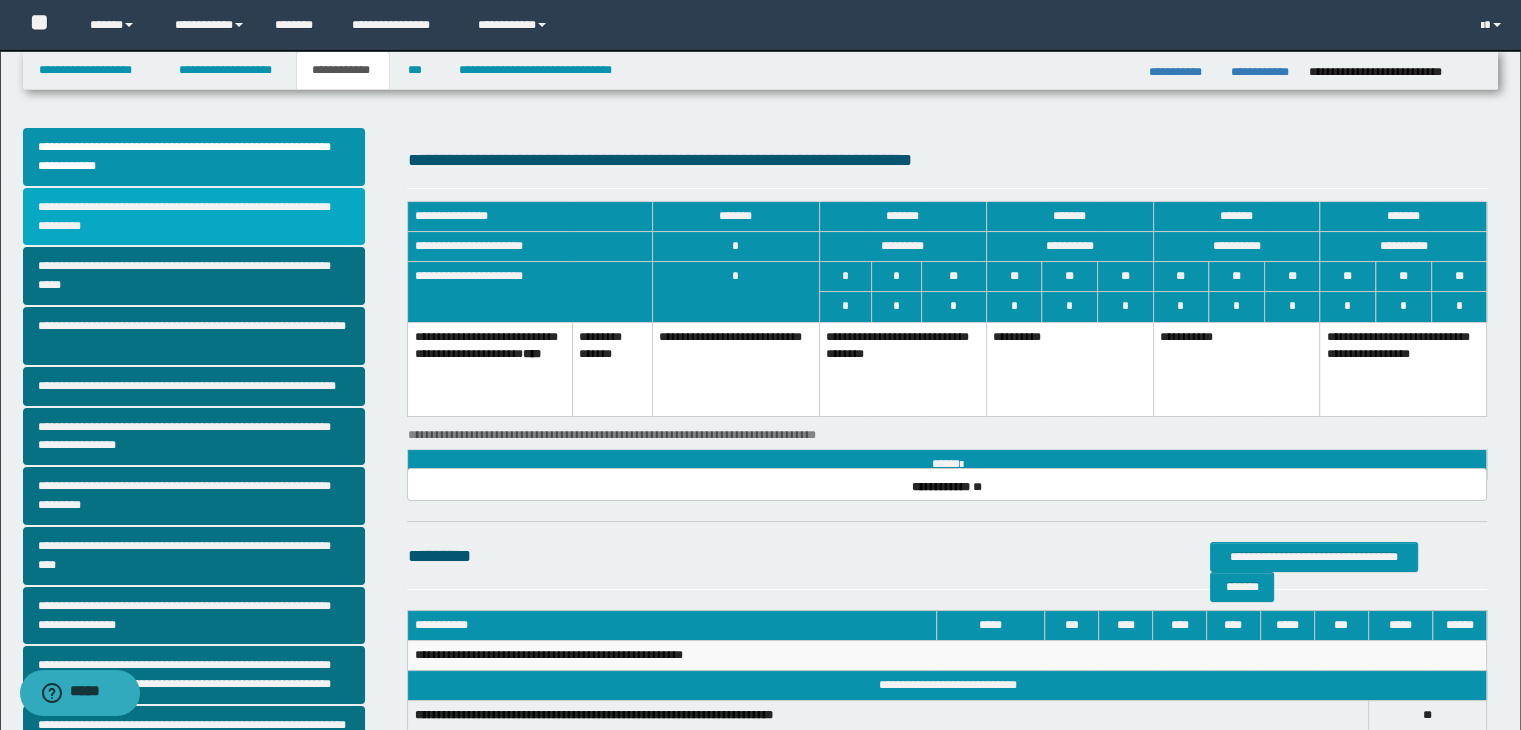 click on "**********" at bounding box center (194, 217) 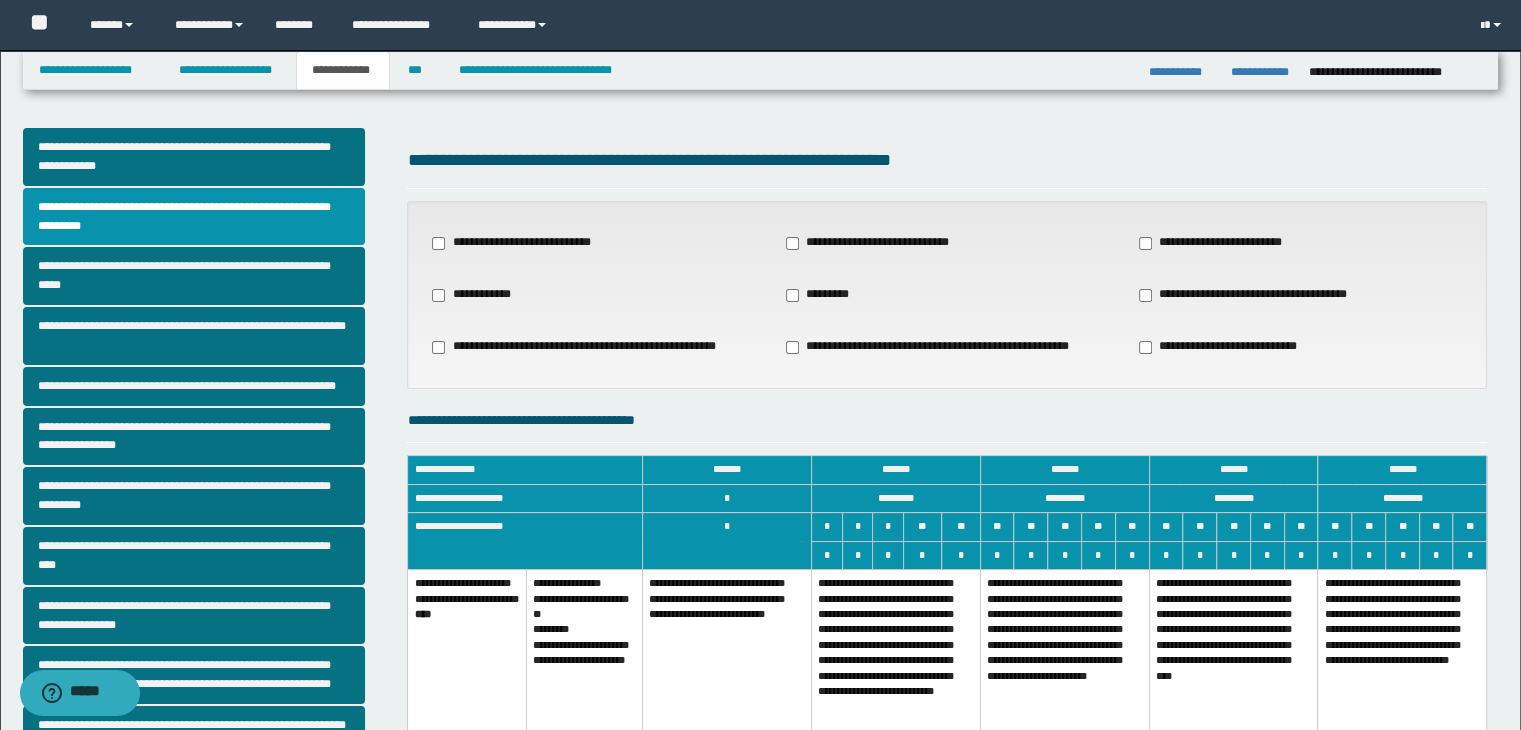 click on "**********" at bounding box center (895, 663) 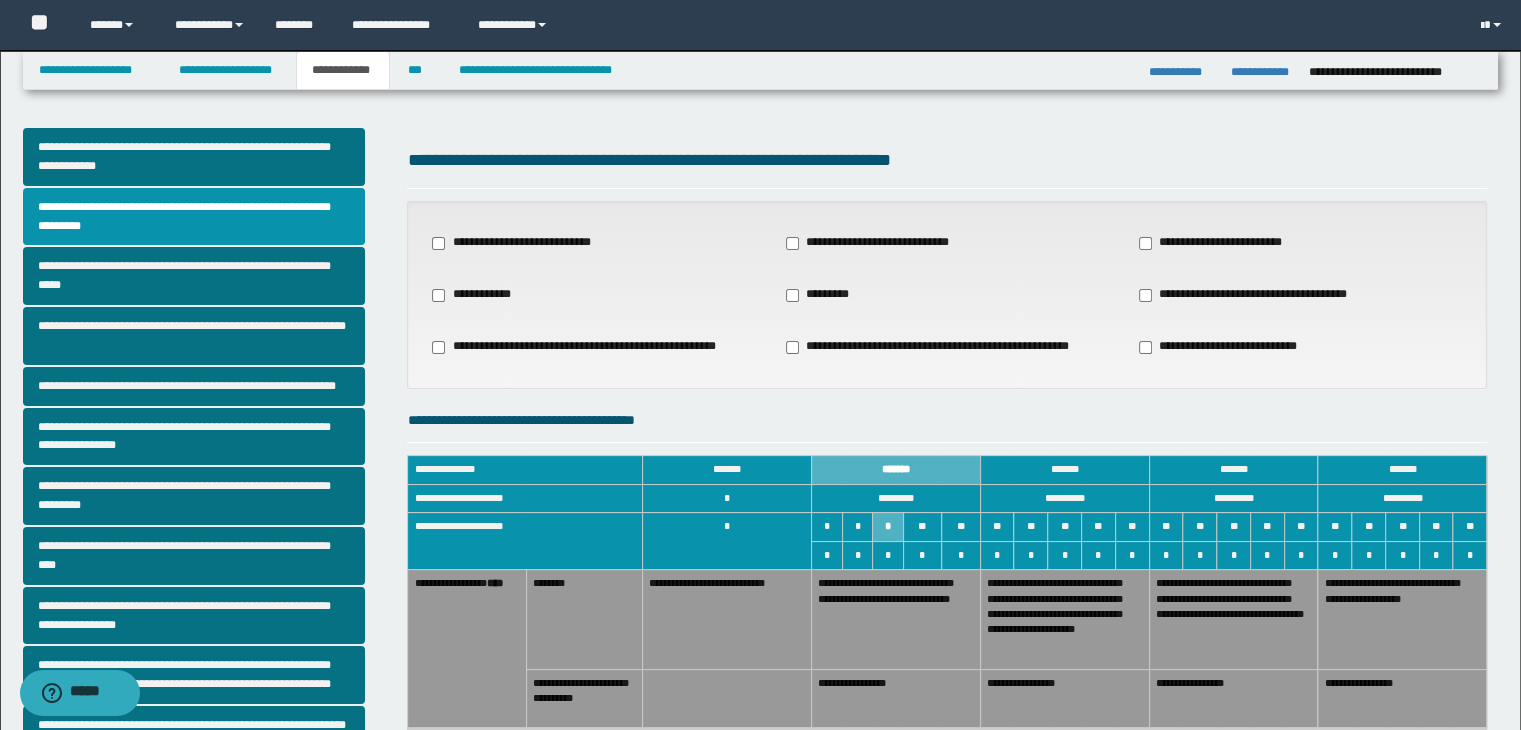 click on "**********" at bounding box center (895, 619) 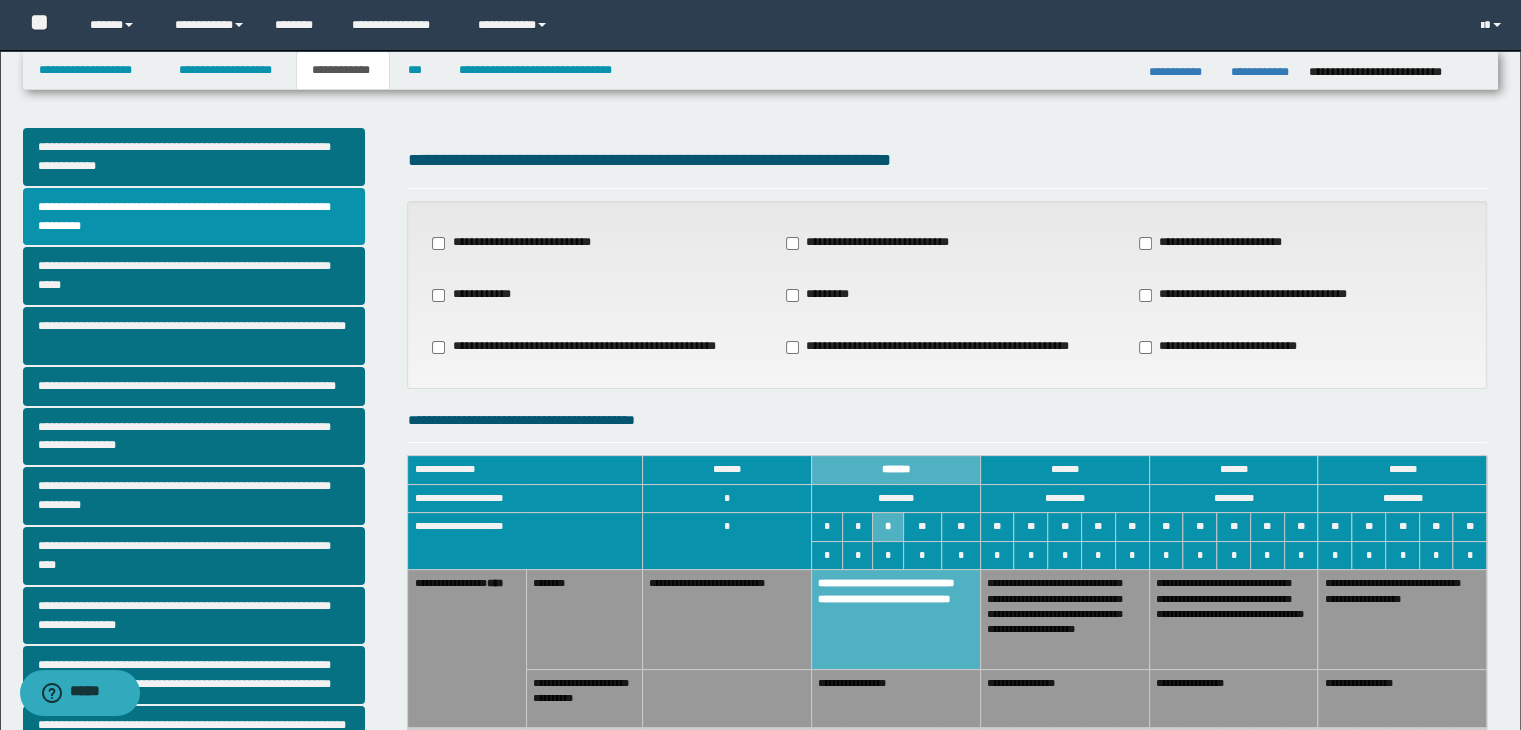 click on "**********" at bounding box center (895, 698) 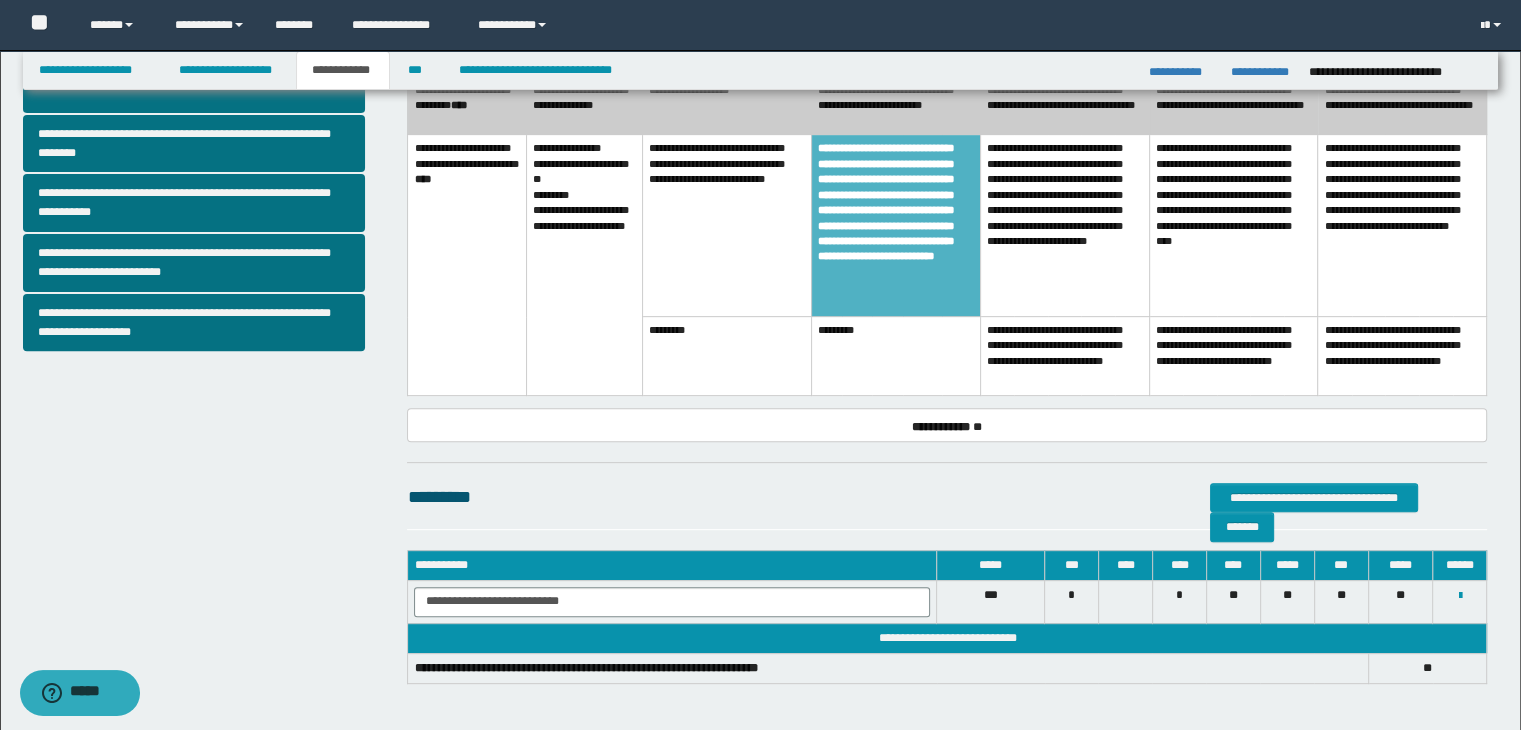 scroll, scrollTop: 732, scrollLeft: 0, axis: vertical 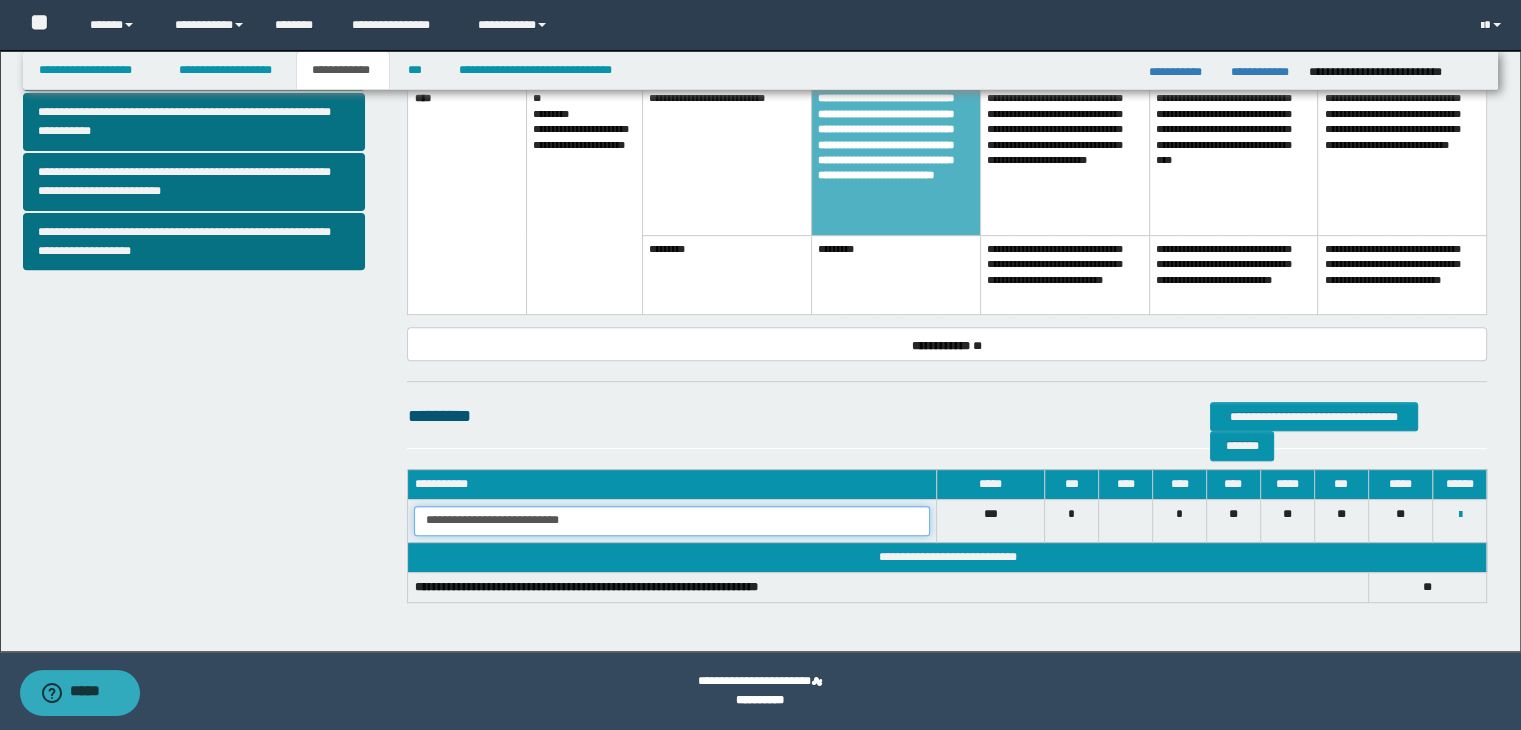 drag, startPoint x: 423, startPoint y: 515, endPoint x: 664, endPoint y: 530, distance: 241.46635 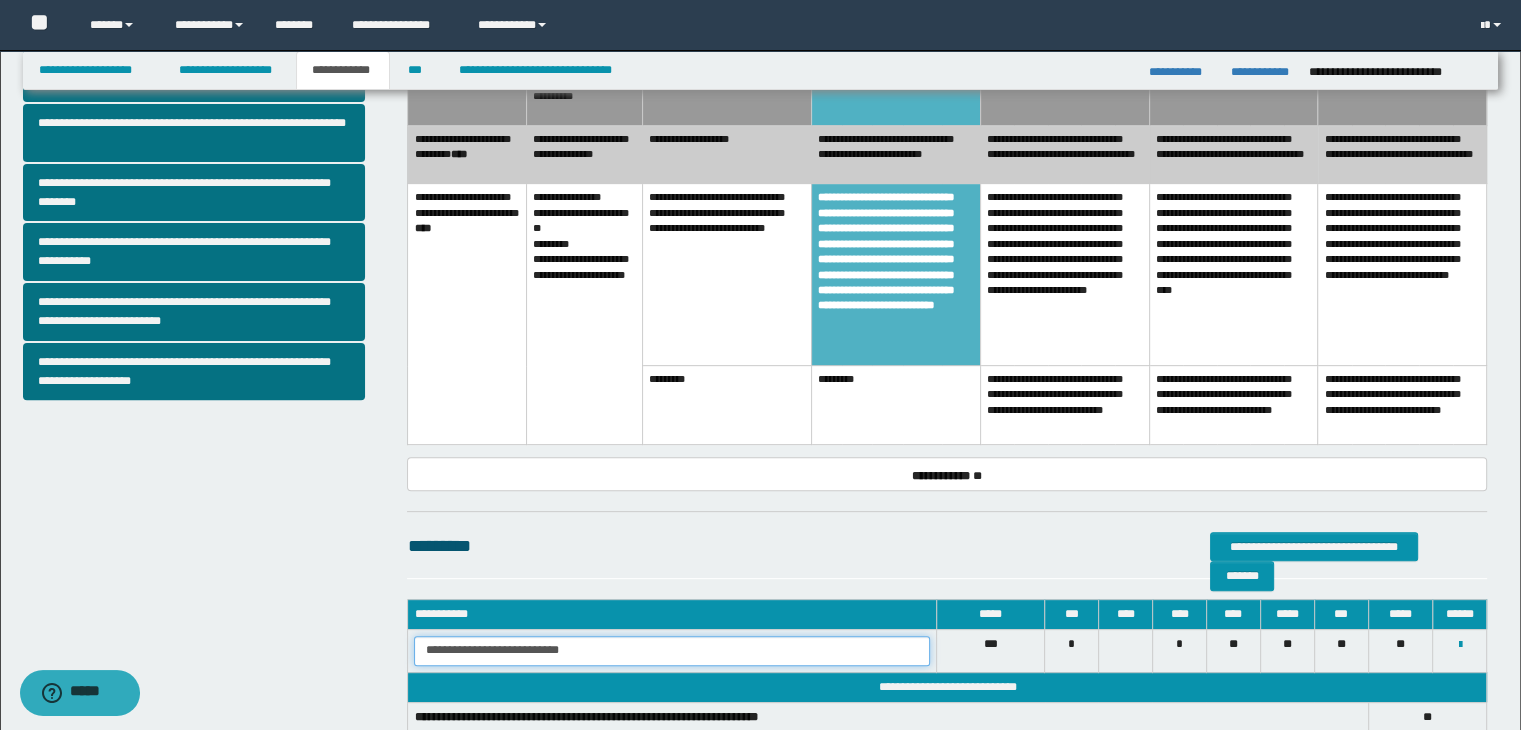 scroll, scrollTop: 570, scrollLeft: 0, axis: vertical 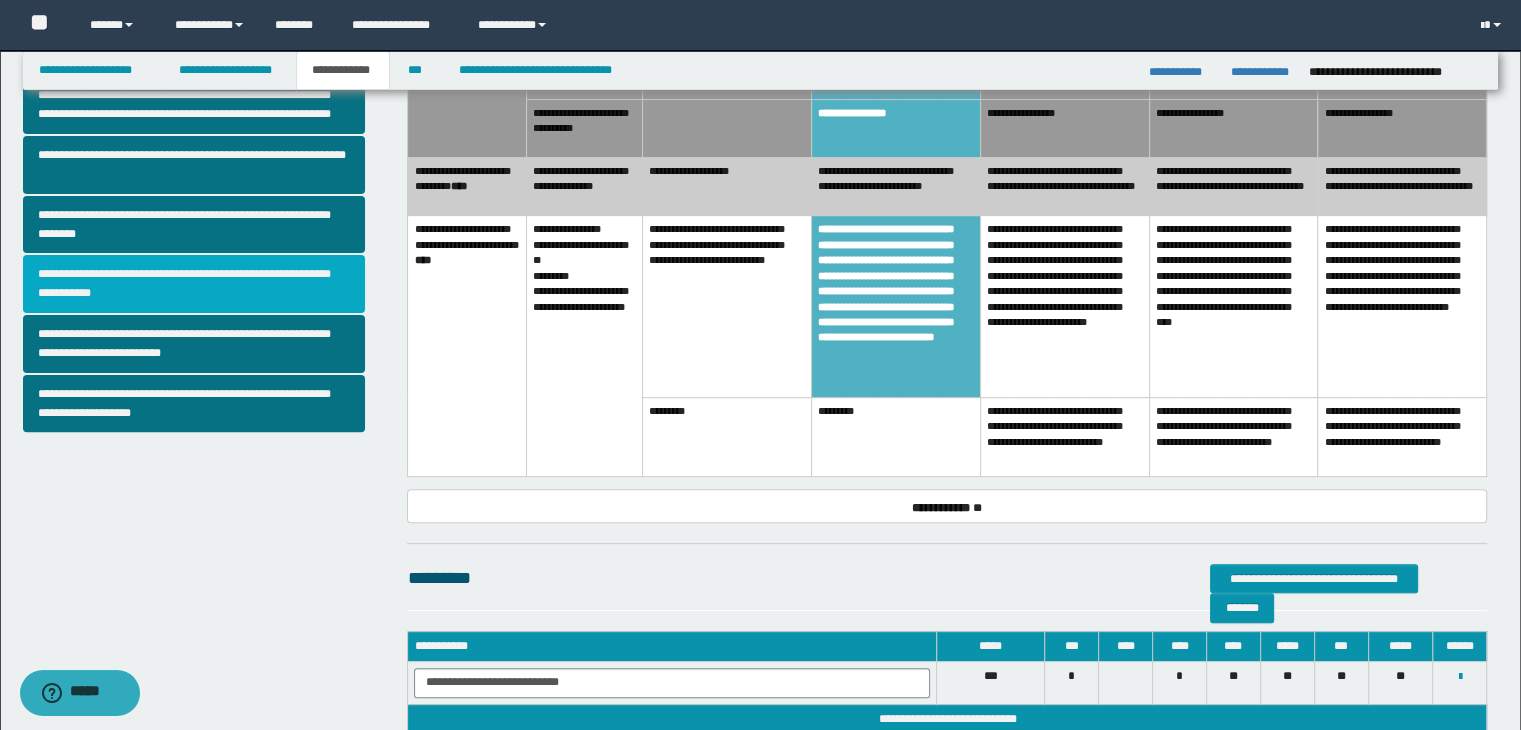 click on "**********" at bounding box center (194, 284) 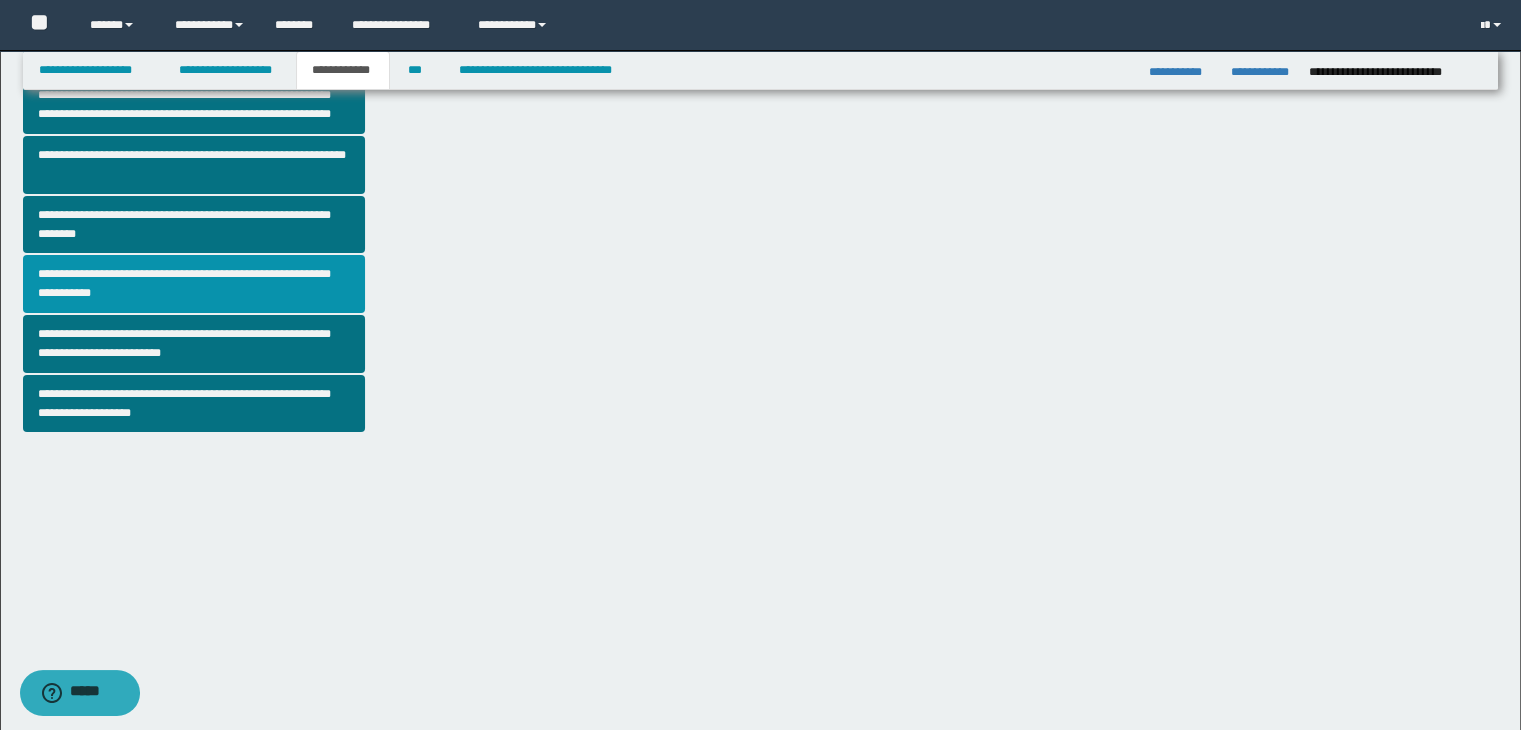 scroll, scrollTop: 0, scrollLeft: 0, axis: both 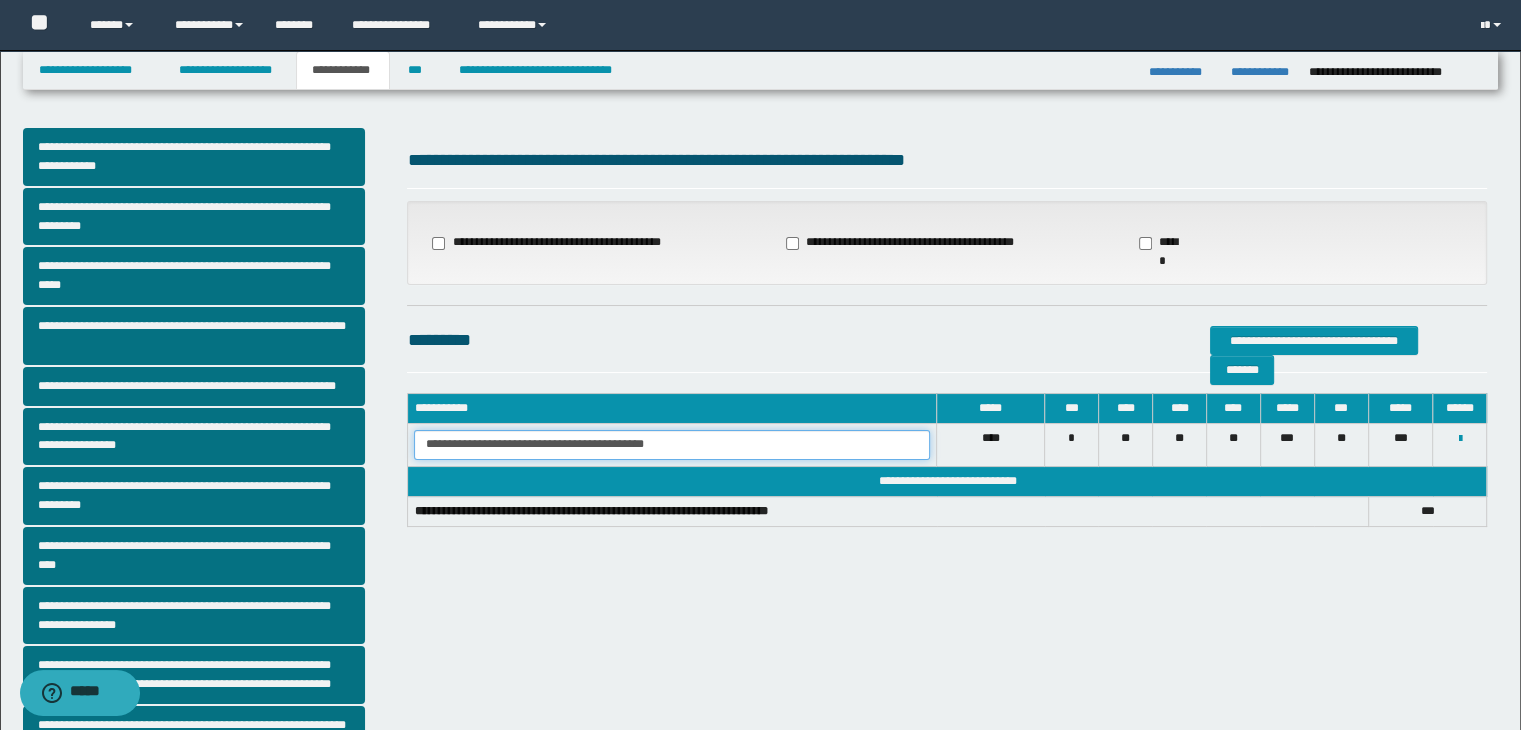drag, startPoint x: 420, startPoint y: 441, endPoint x: 765, endPoint y: 459, distance: 345.46924 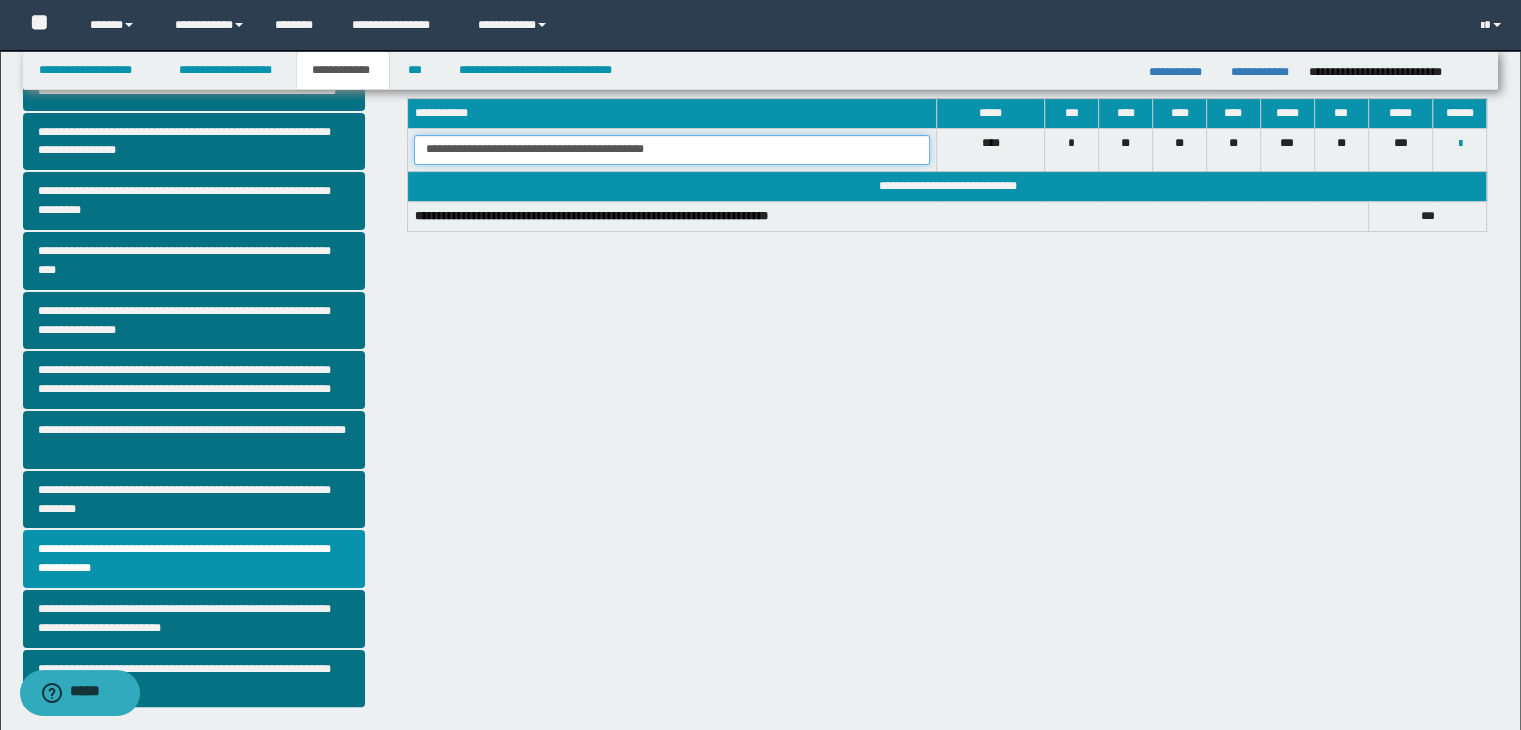 scroll, scrollTop: 306, scrollLeft: 0, axis: vertical 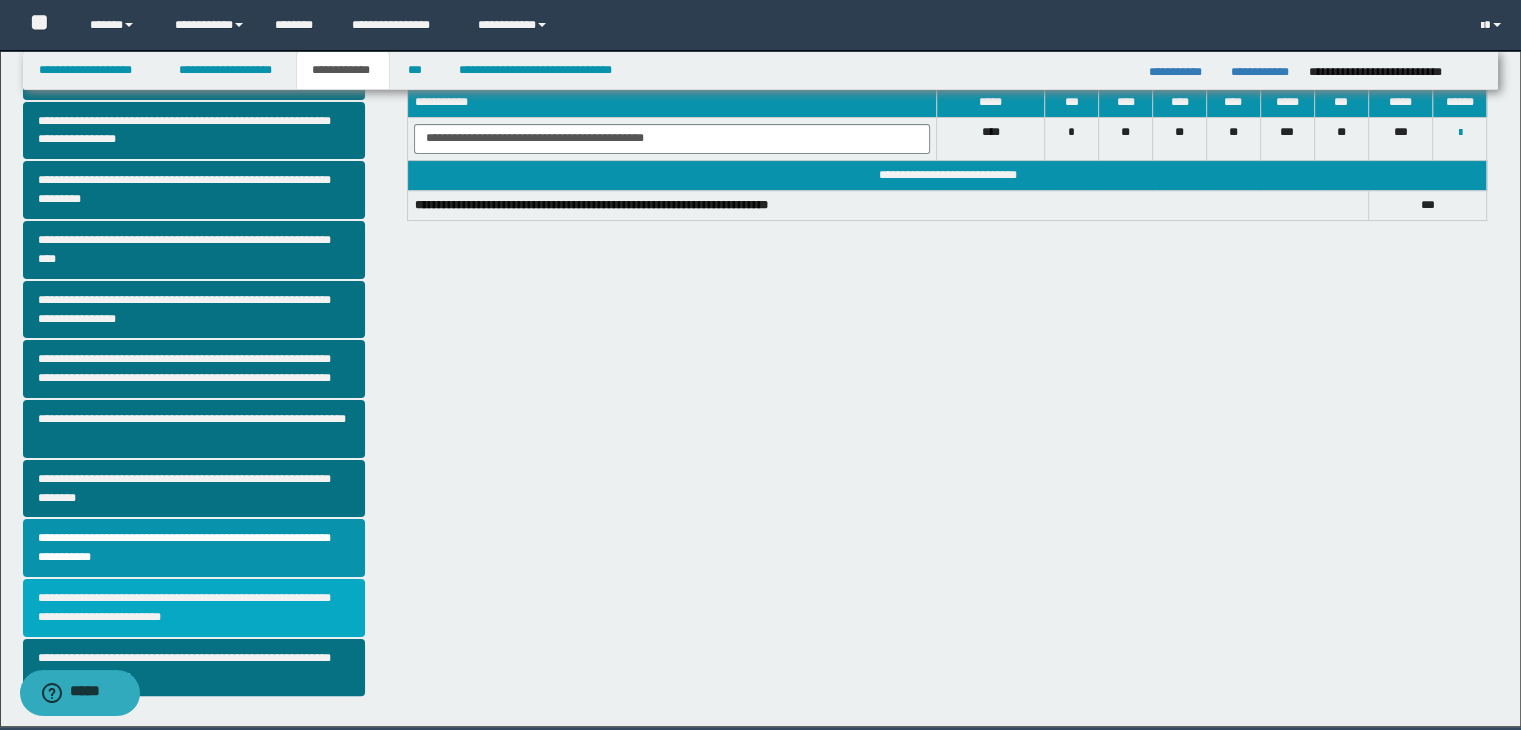 click on "**********" at bounding box center [194, 608] 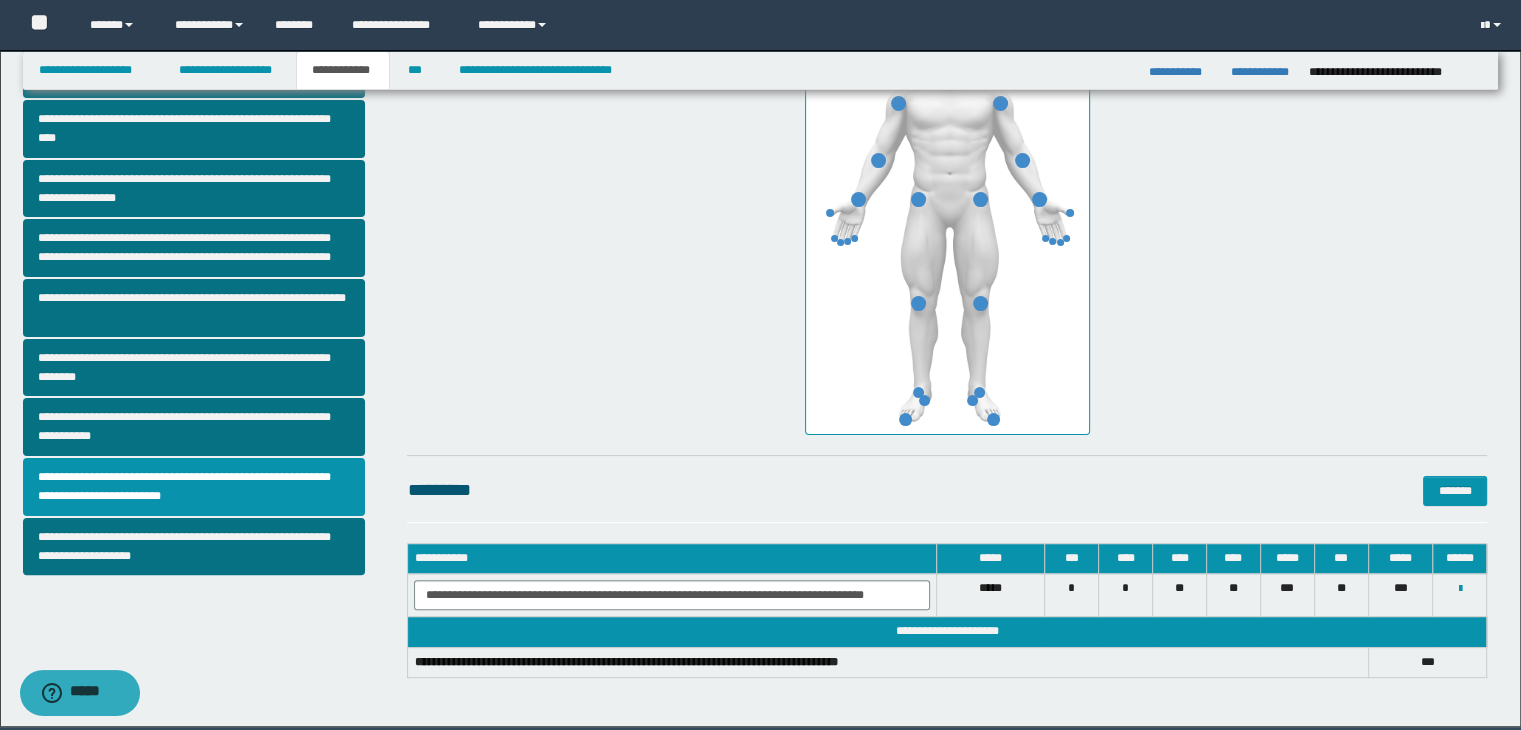 scroll, scrollTop: 502, scrollLeft: 0, axis: vertical 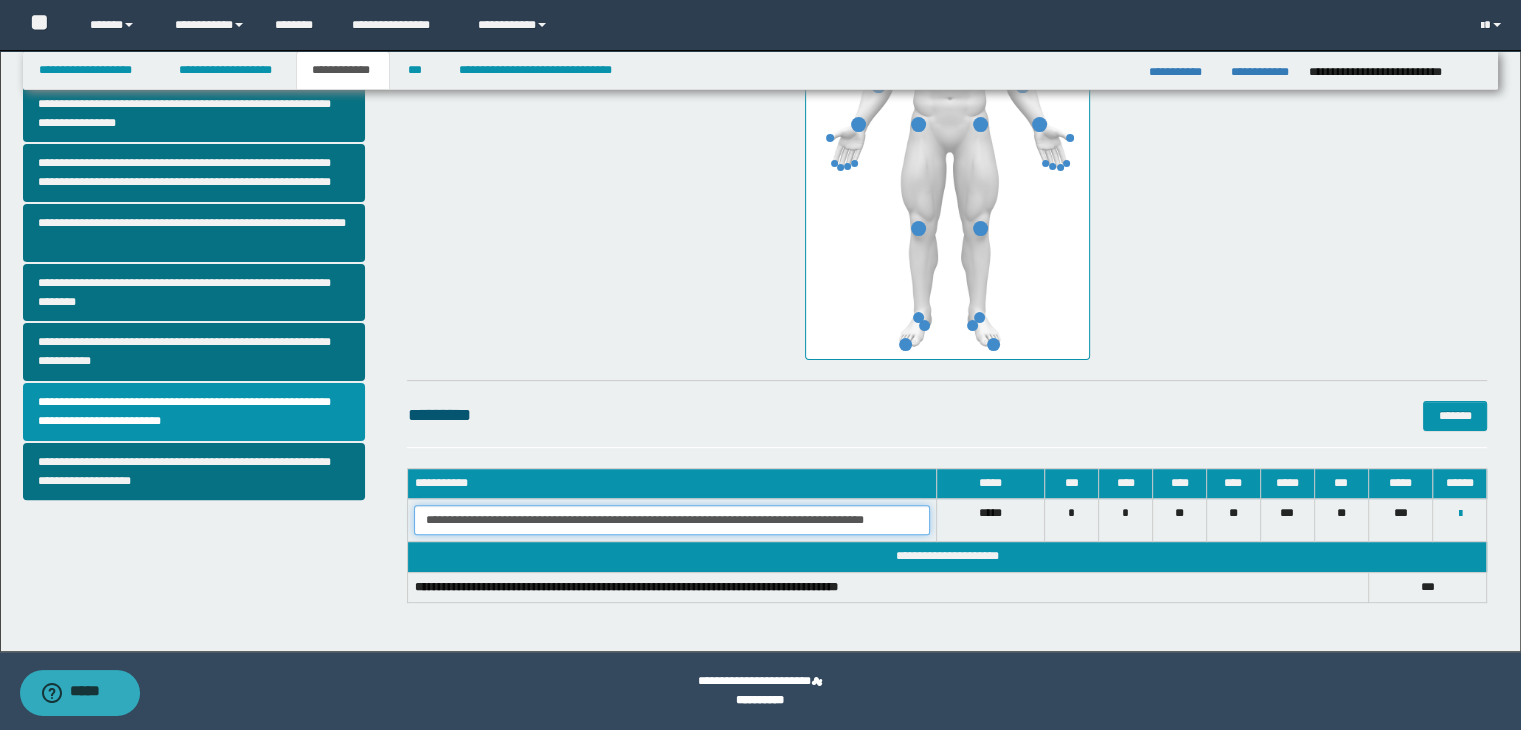 drag, startPoint x: 423, startPoint y: 517, endPoint x: 984, endPoint y: 517, distance: 561 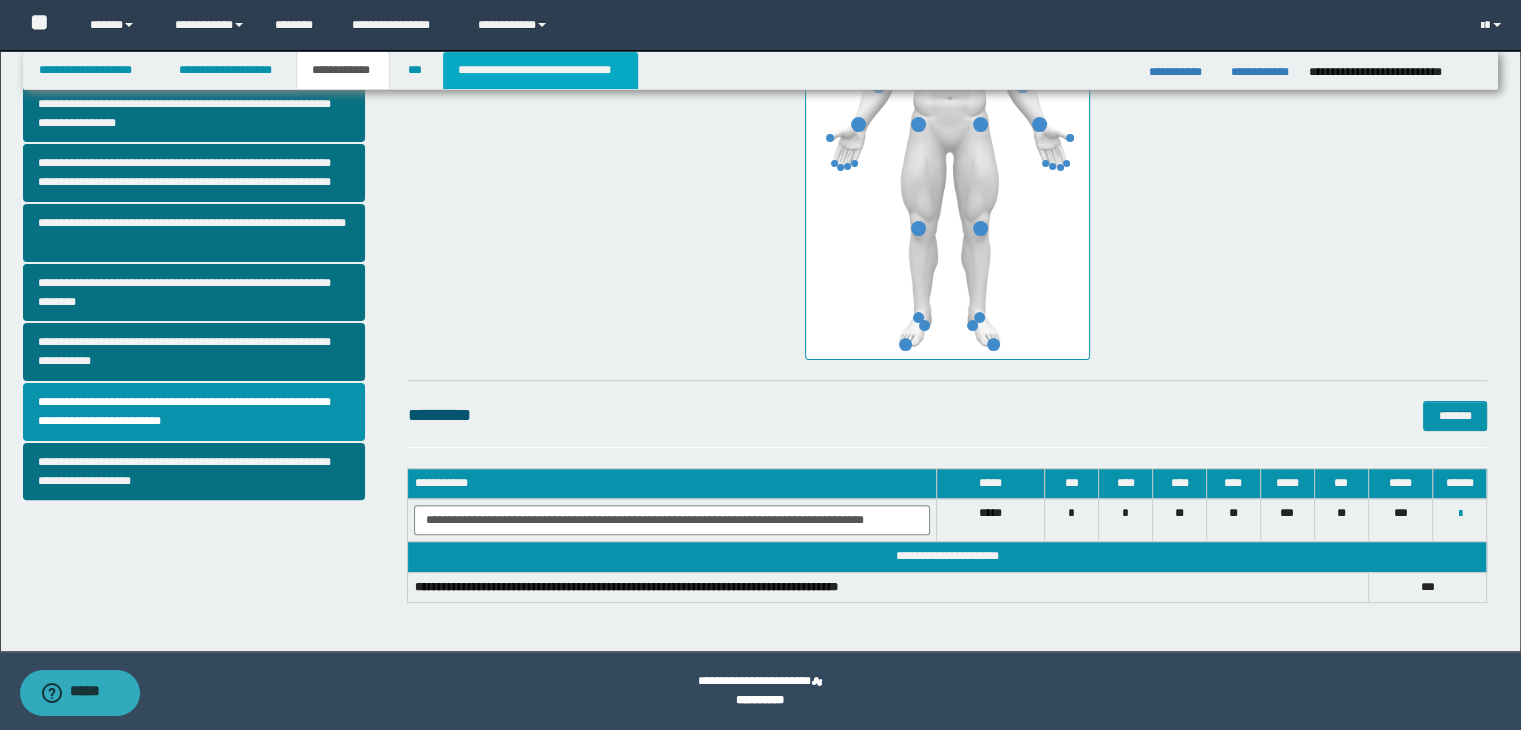 click on "**********" at bounding box center (540, 70) 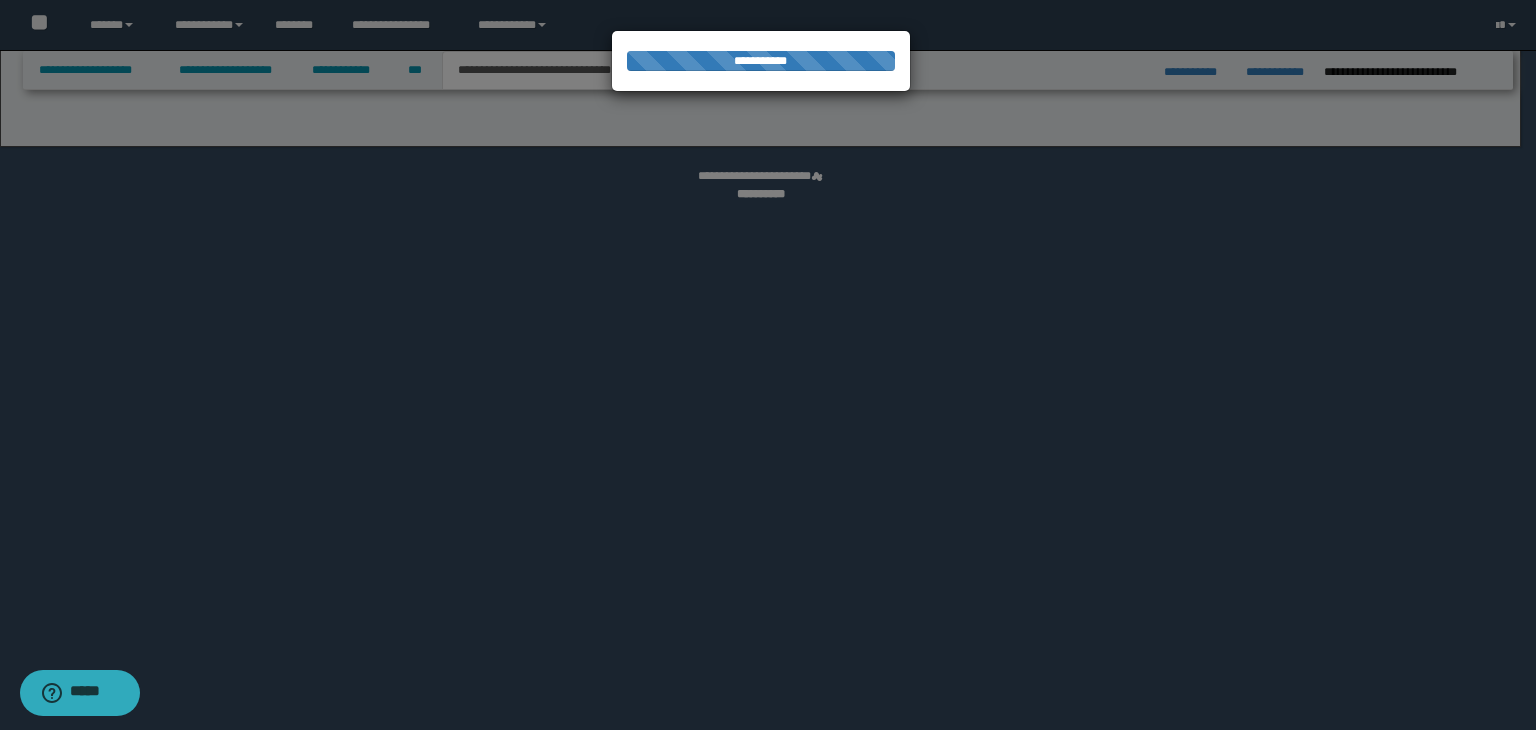select on "*" 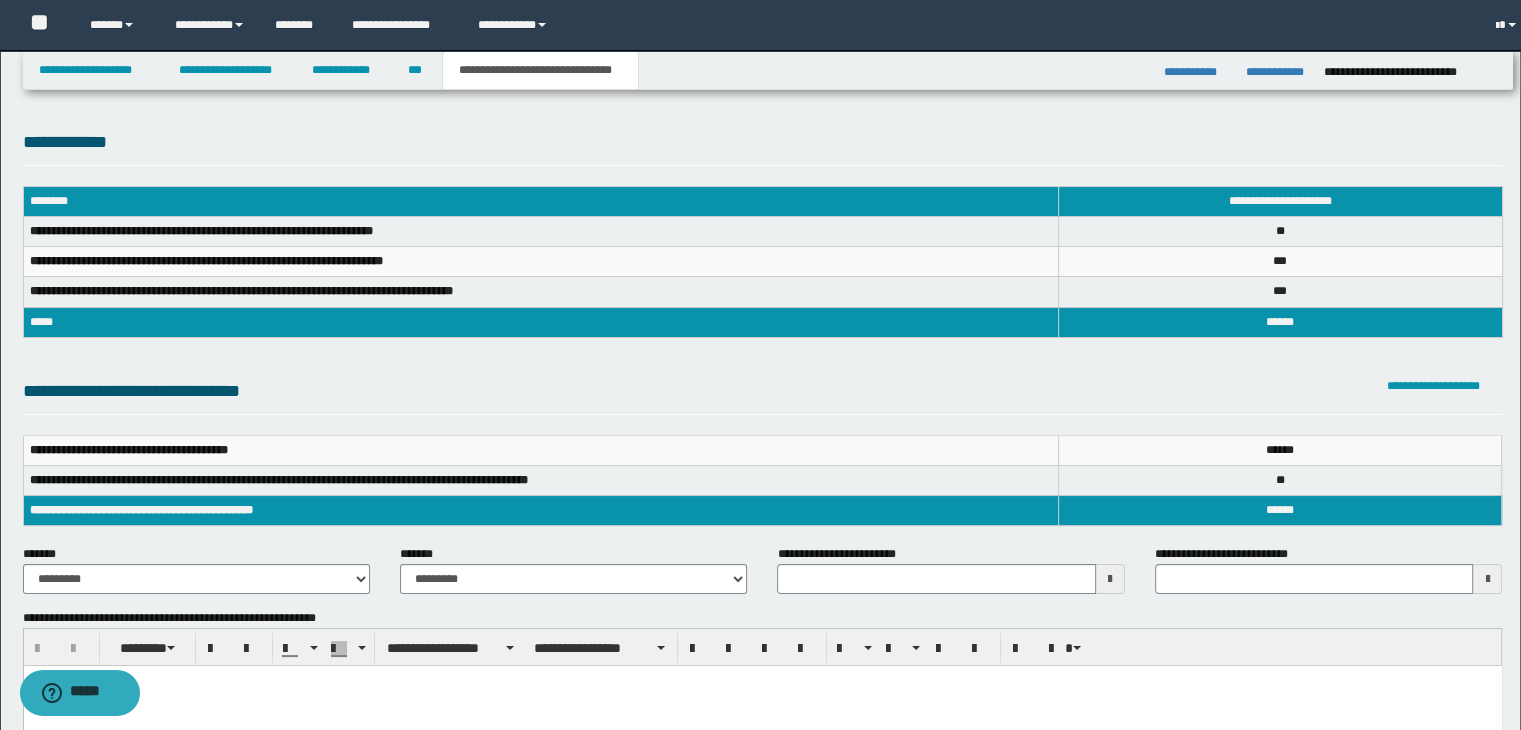 scroll, scrollTop: 0, scrollLeft: 0, axis: both 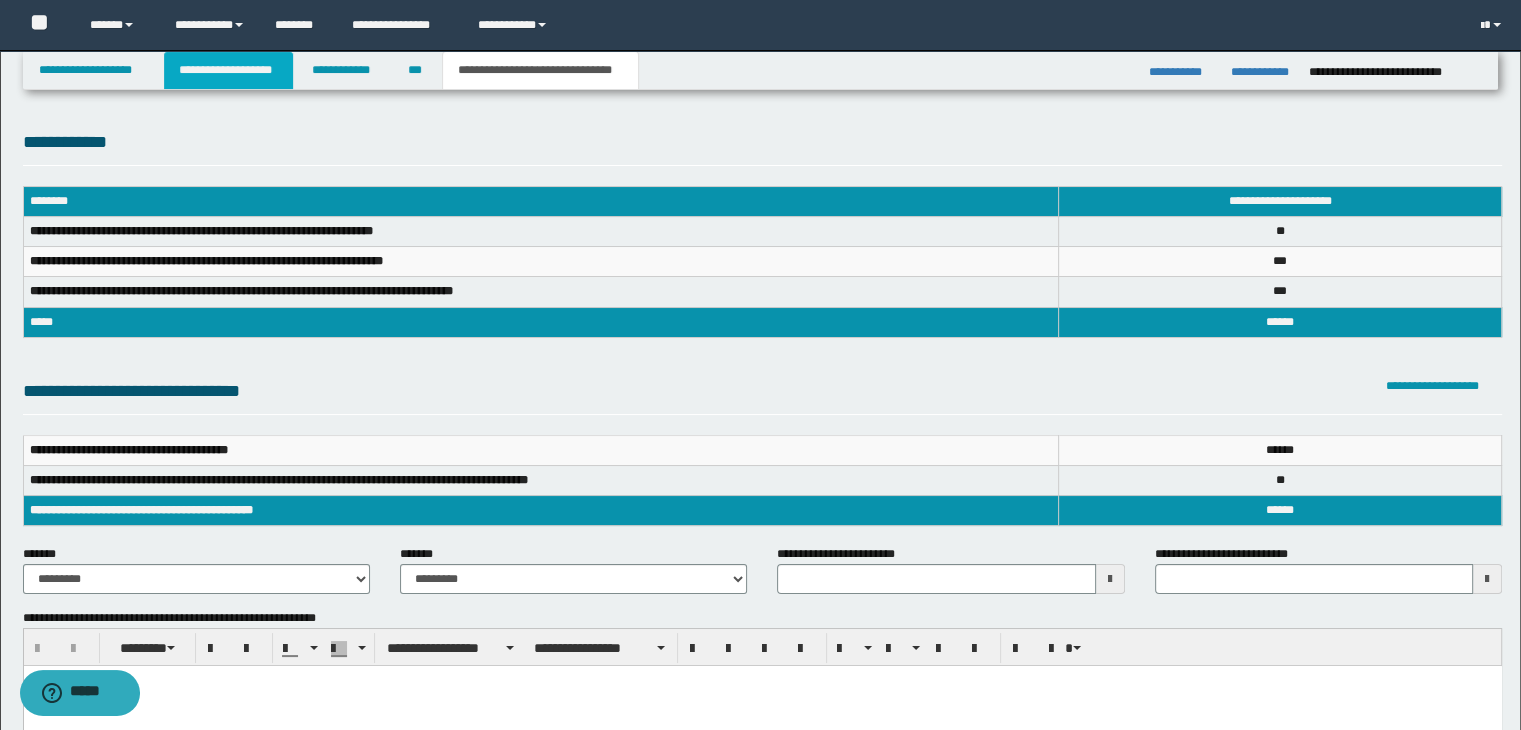 click on "**********" at bounding box center (228, 70) 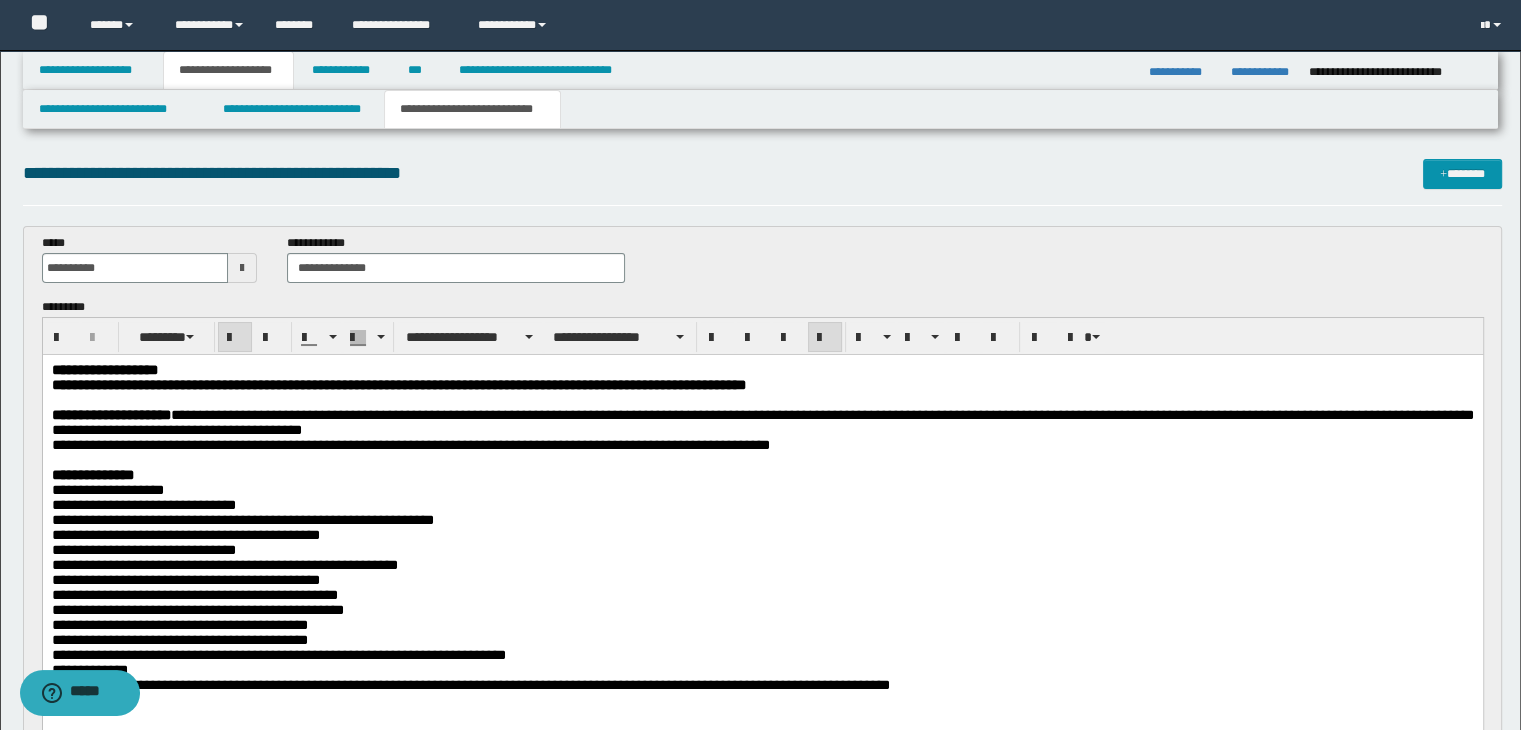 click on "**********" at bounding box center [104, 369] 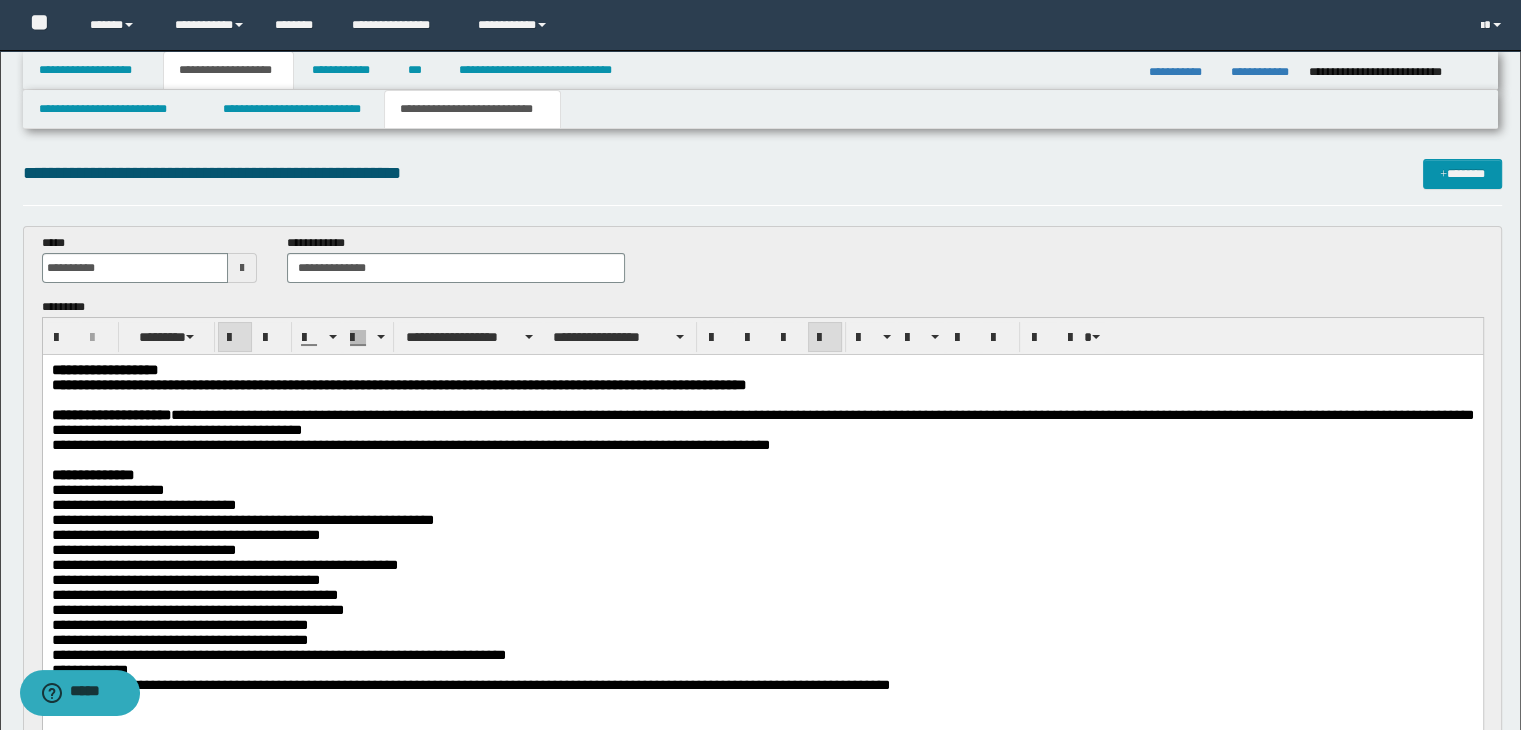 paste 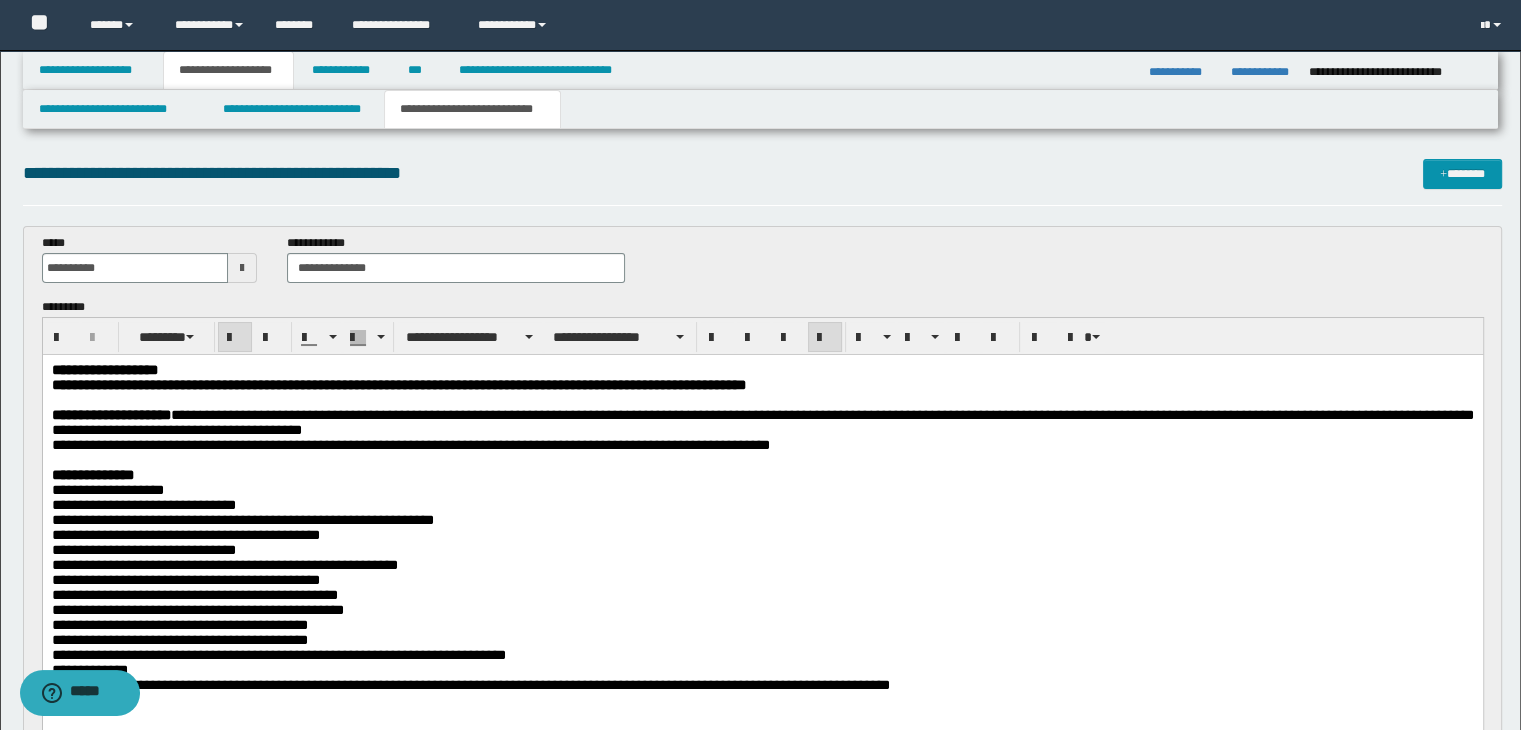 type 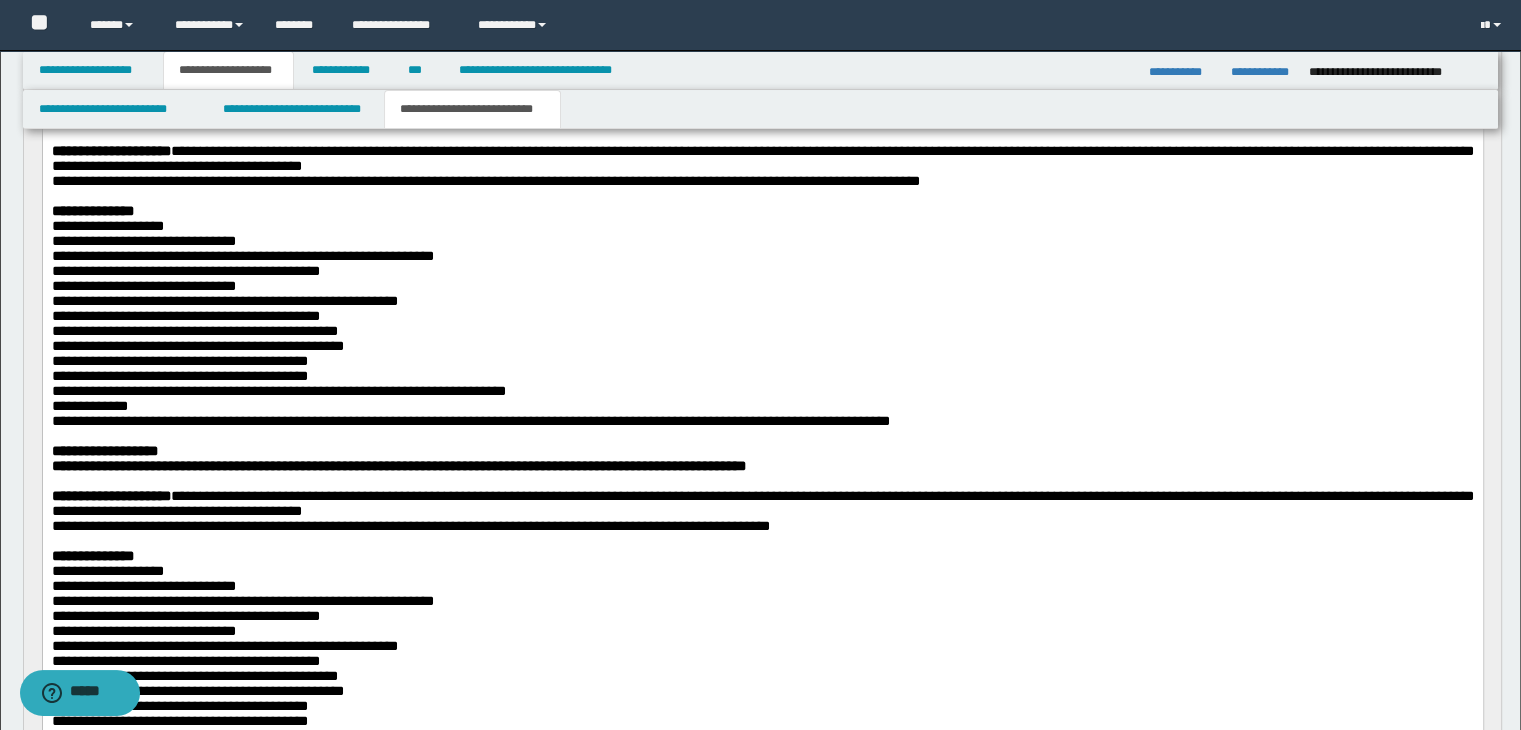 scroll, scrollTop: 268, scrollLeft: 0, axis: vertical 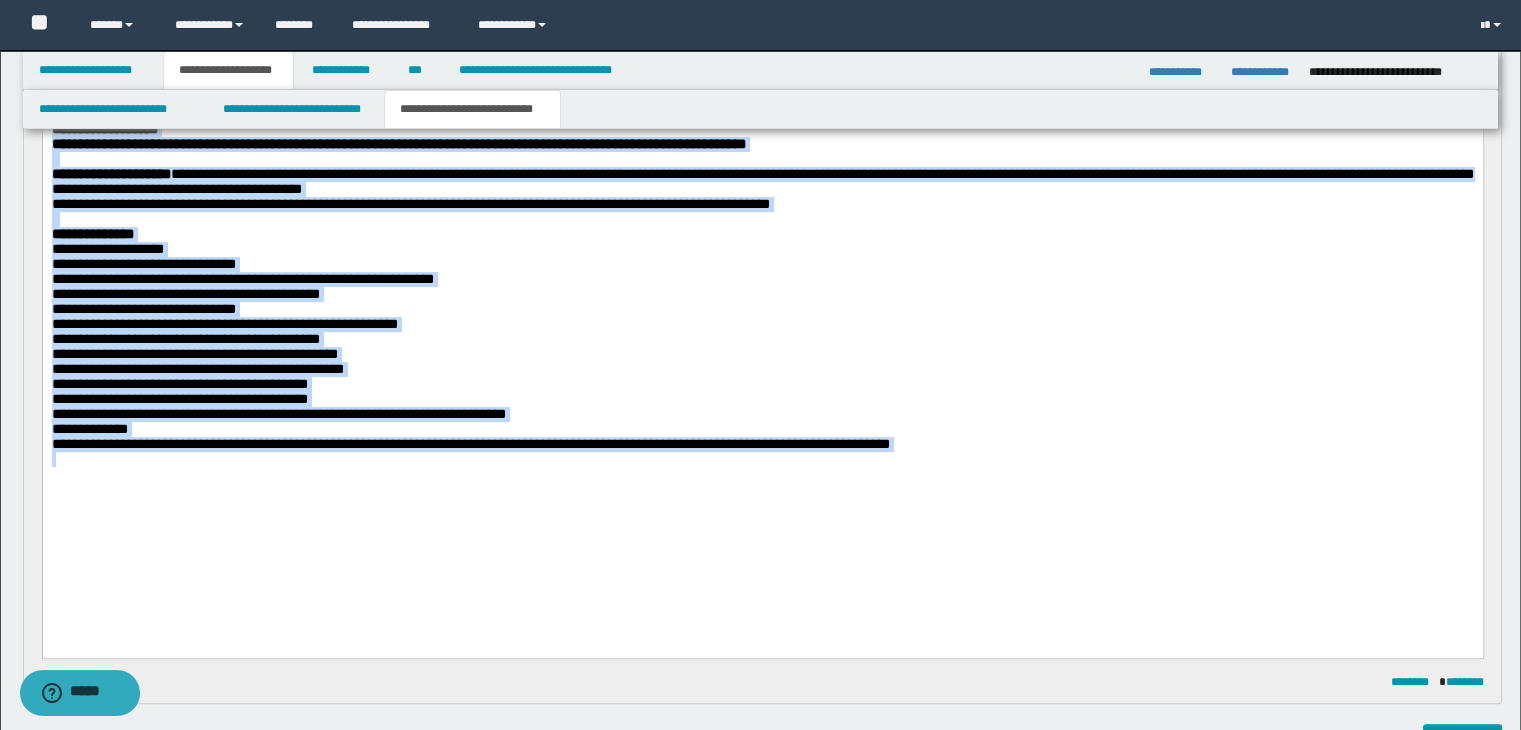 drag, startPoint x: 52, startPoint y: 167, endPoint x: 783, endPoint y: 537, distance: 819.3052 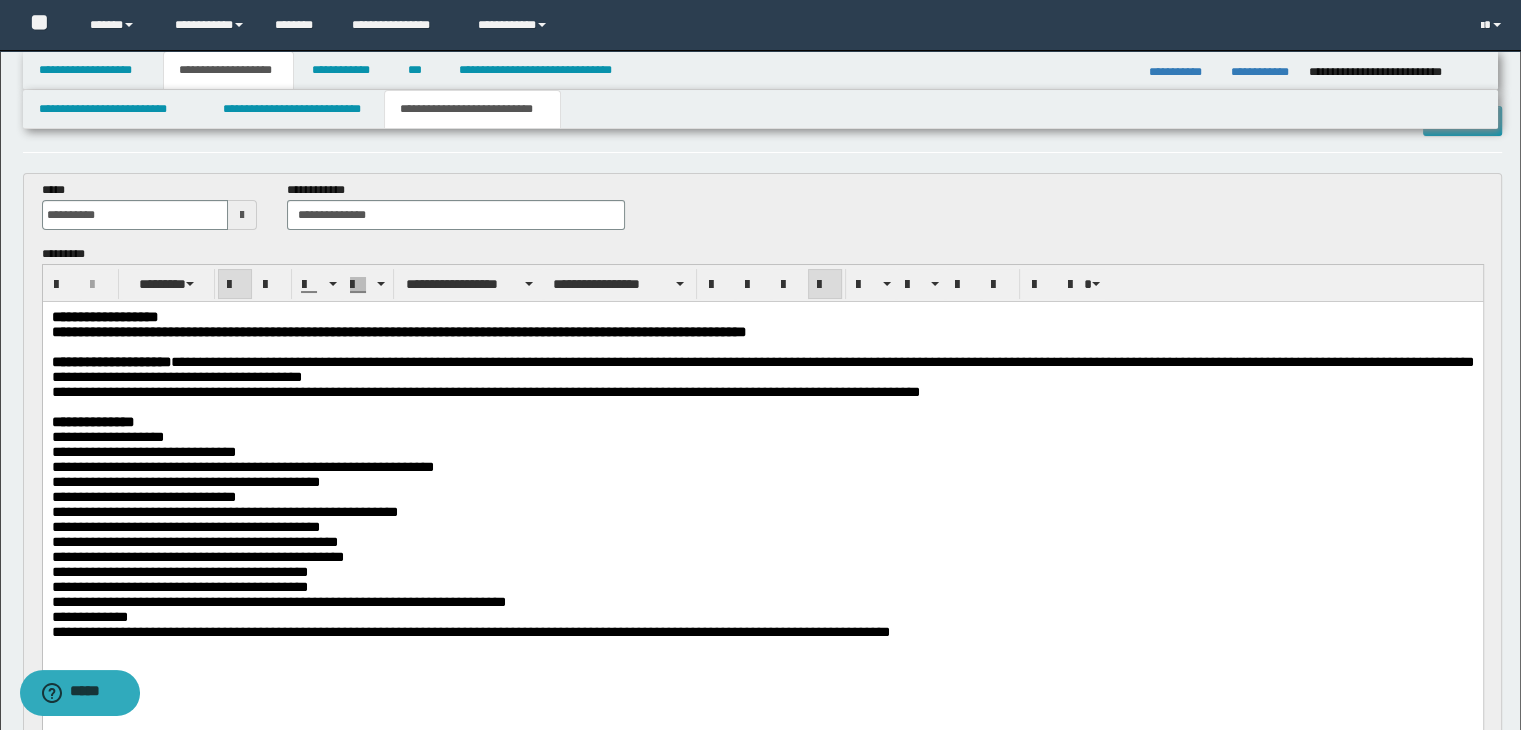 scroll, scrollTop: 0, scrollLeft: 0, axis: both 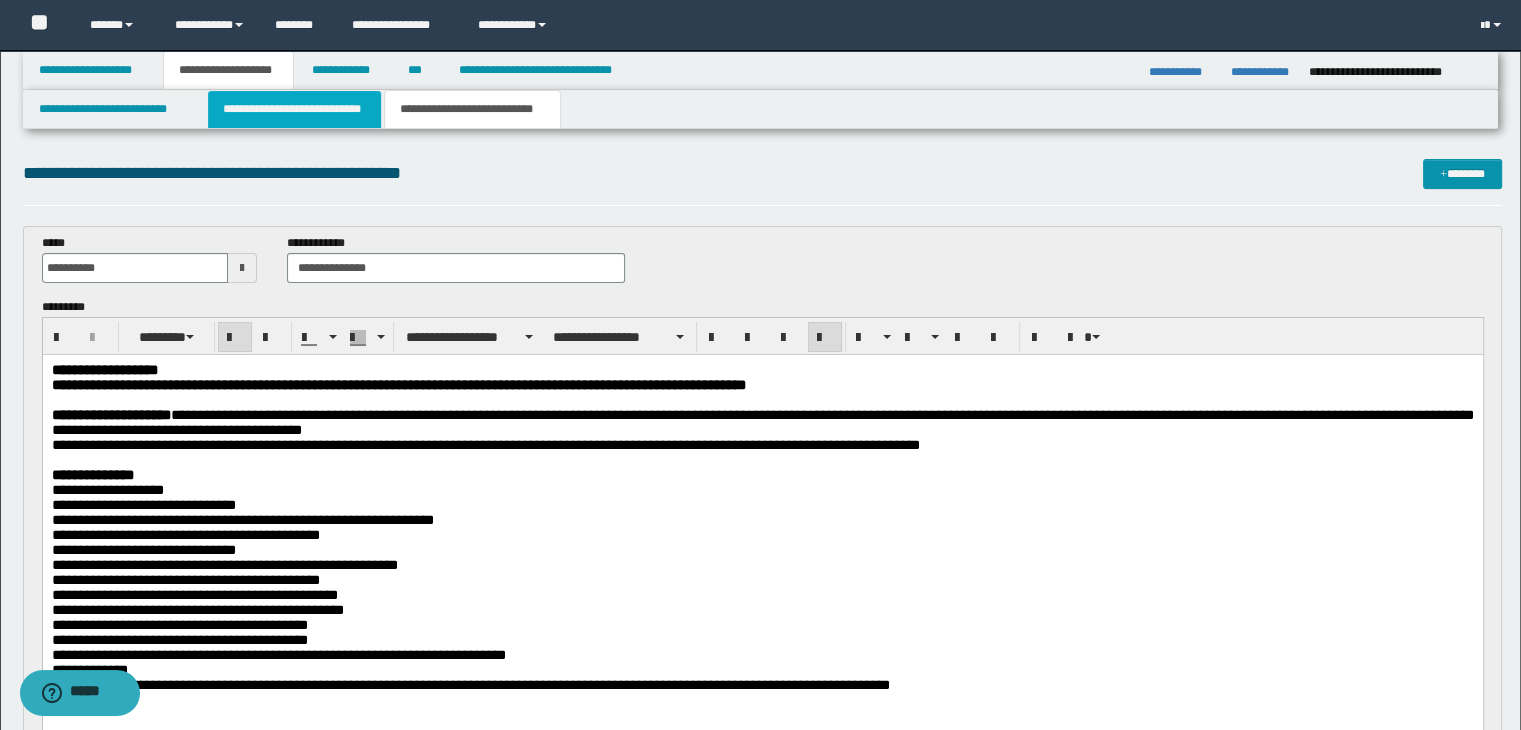 click on "**********" at bounding box center (294, 109) 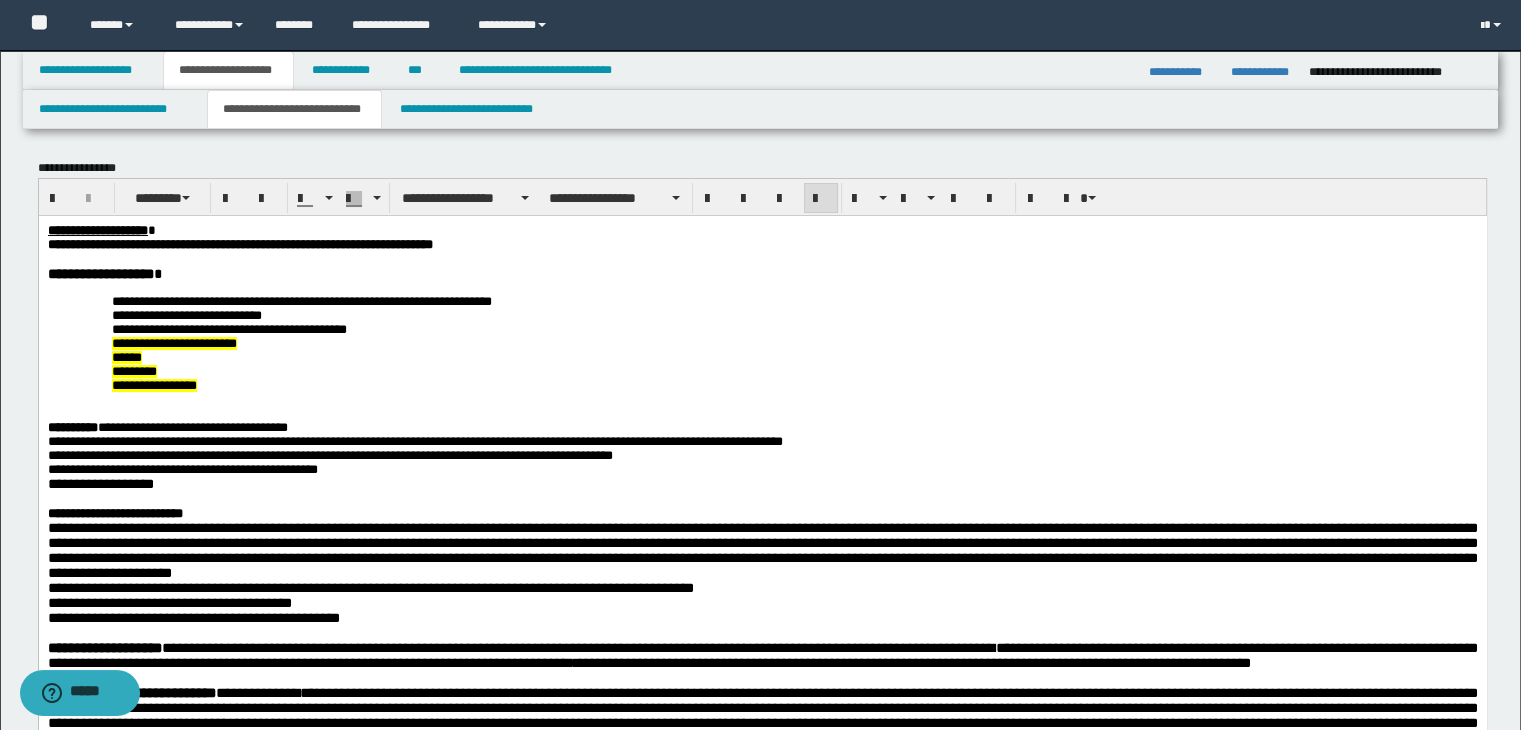 click on "**********" at bounding box center (762, 549) 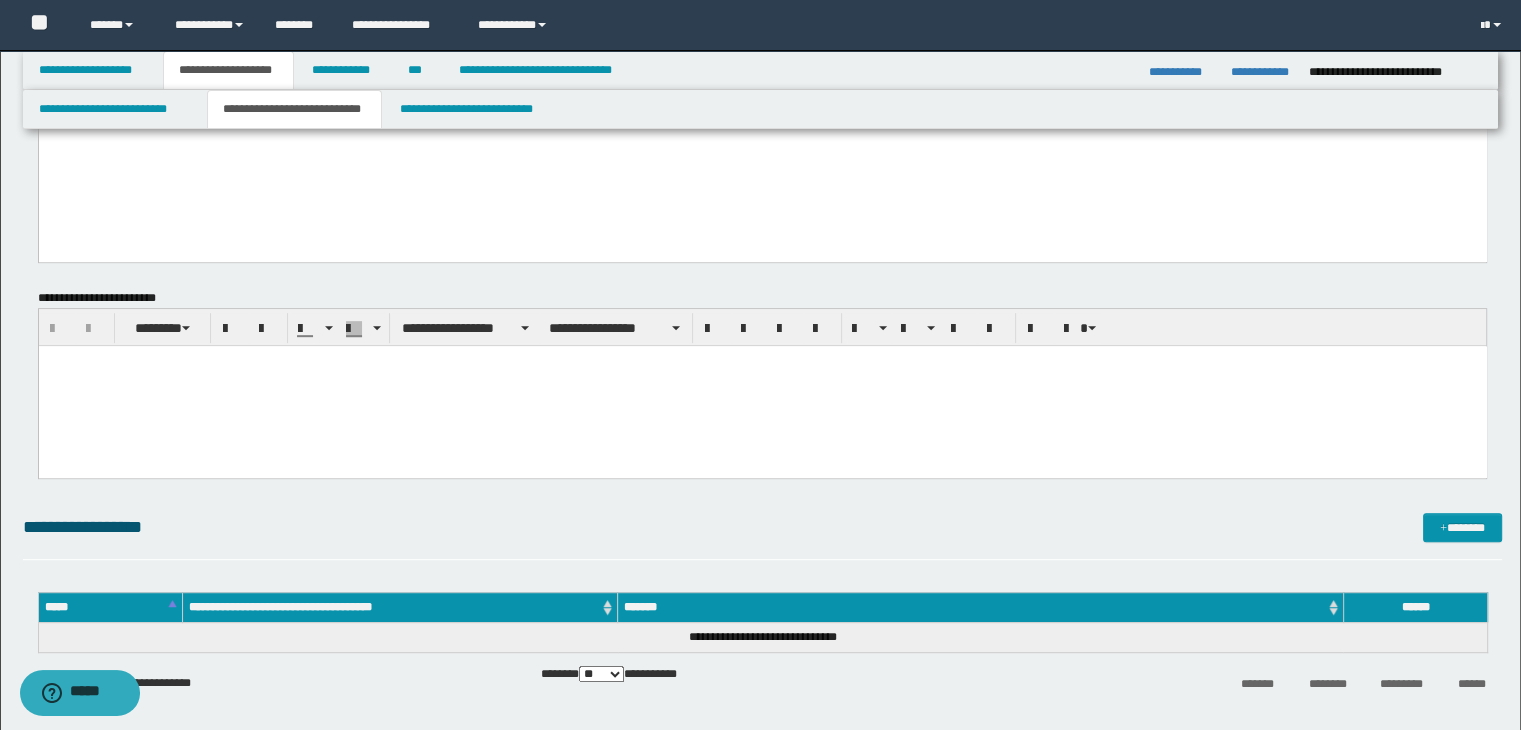 scroll, scrollTop: 899, scrollLeft: 0, axis: vertical 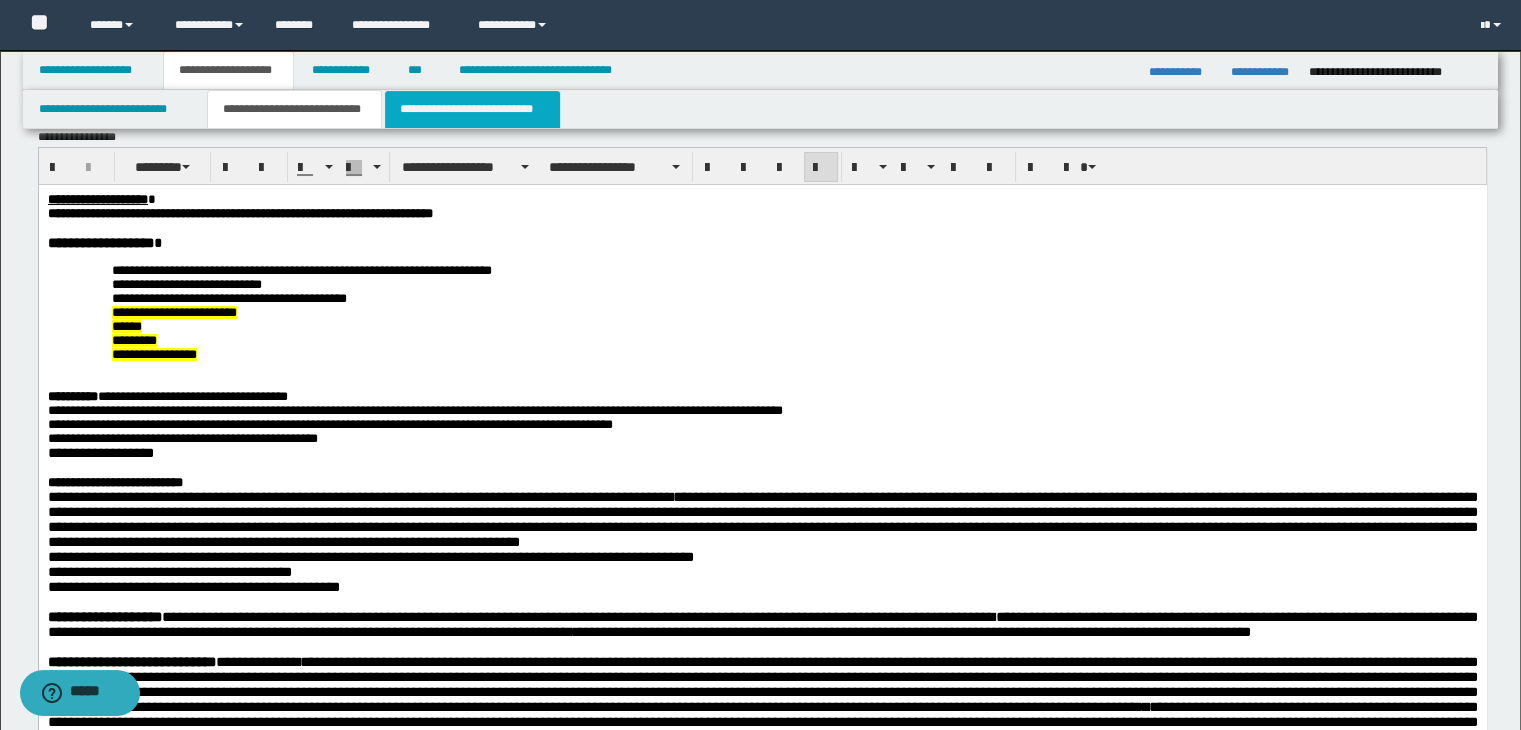 click on "**********" at bounding box center [472, 109] 